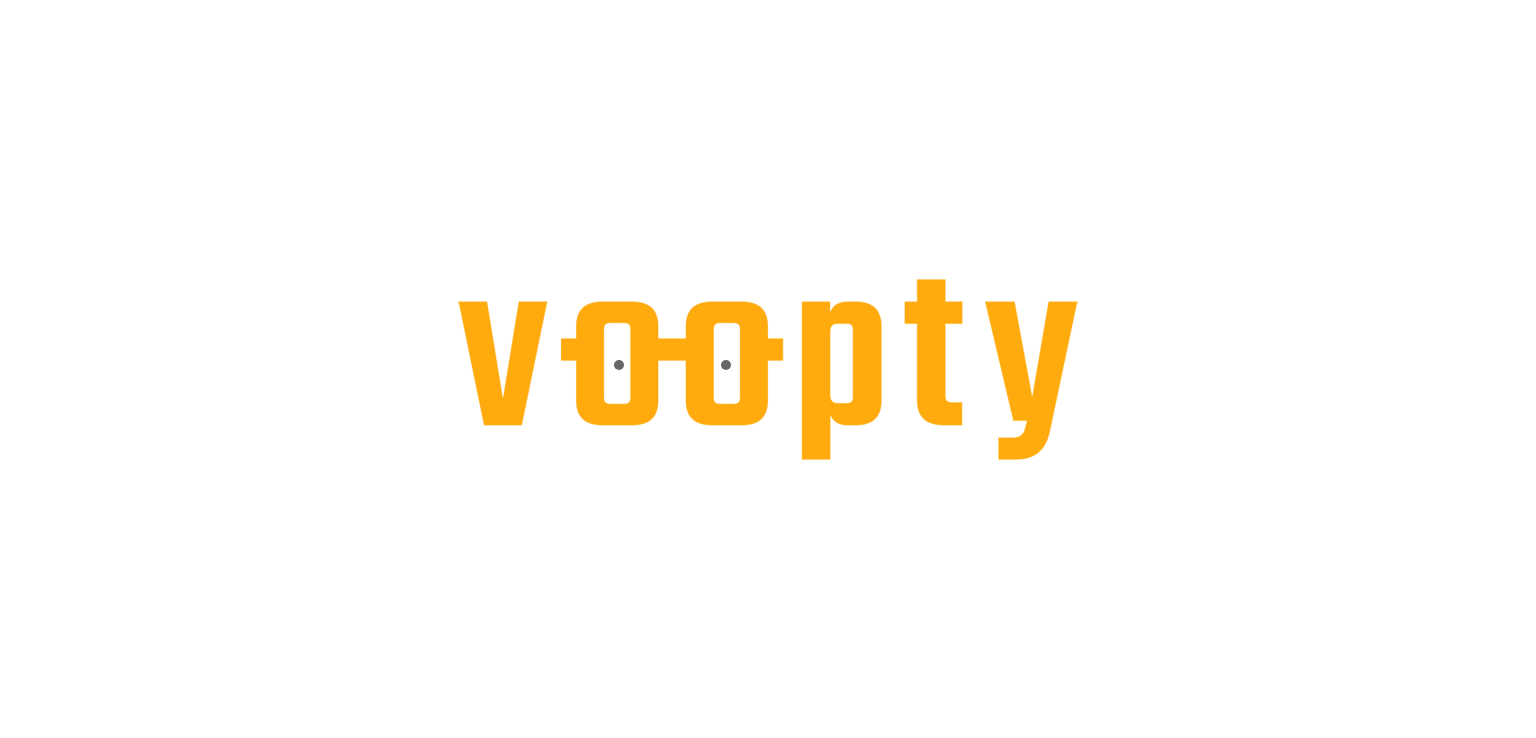 scroll, scrollTop: 0, scrollLeft: 0, axis: both 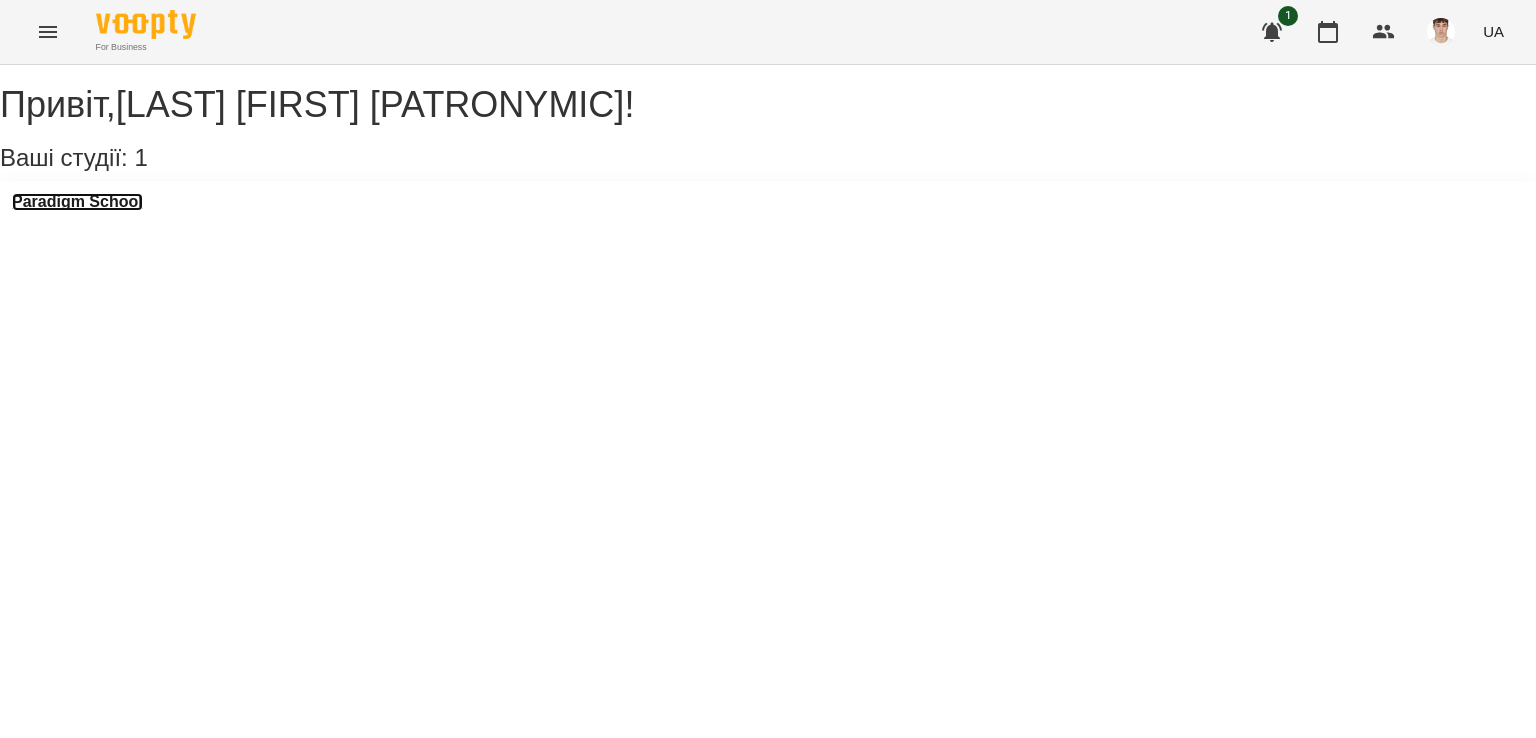 click on "Paradigm School" at bounding box center (77, 202) 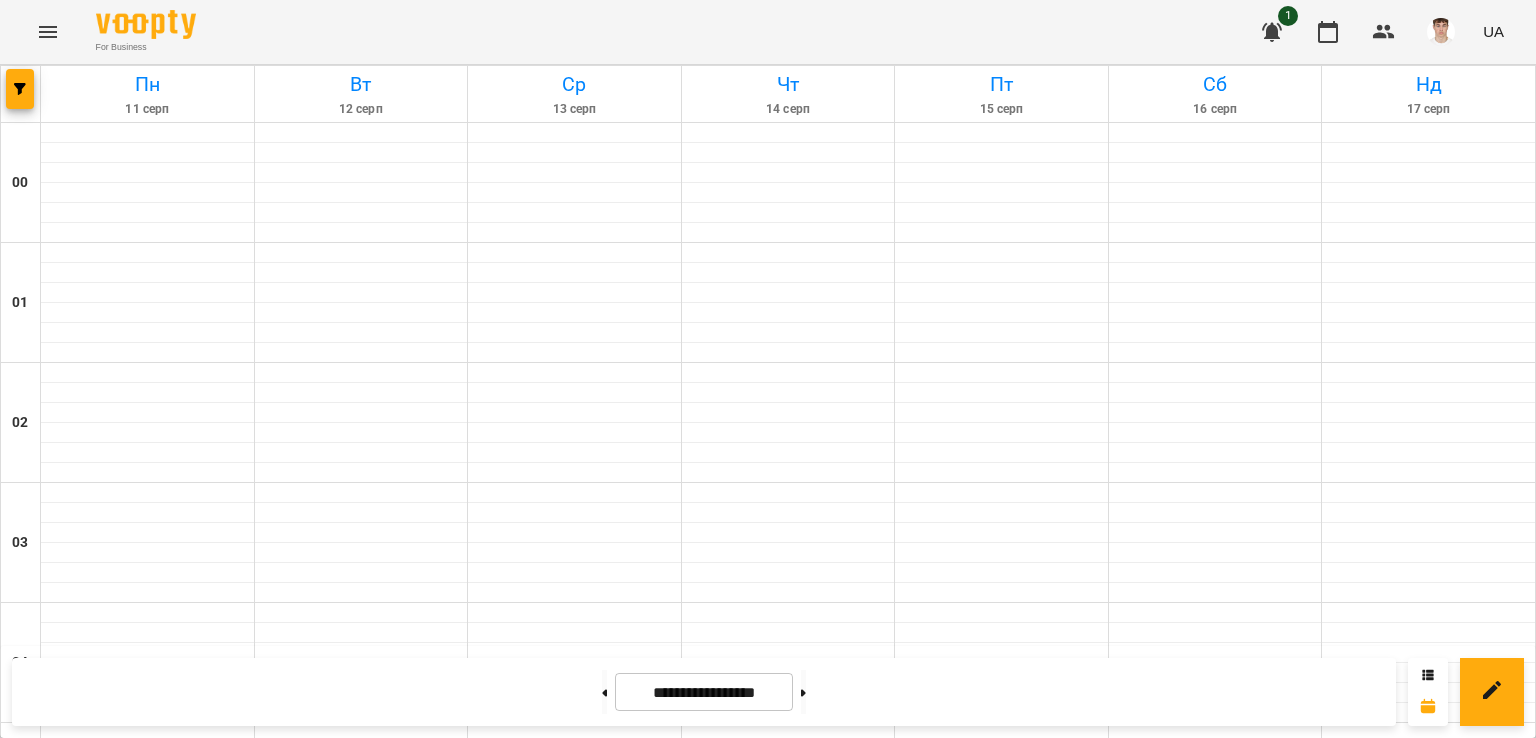 scroll, scrollTop: 1500, scrollLeft: 0, axis: vertical 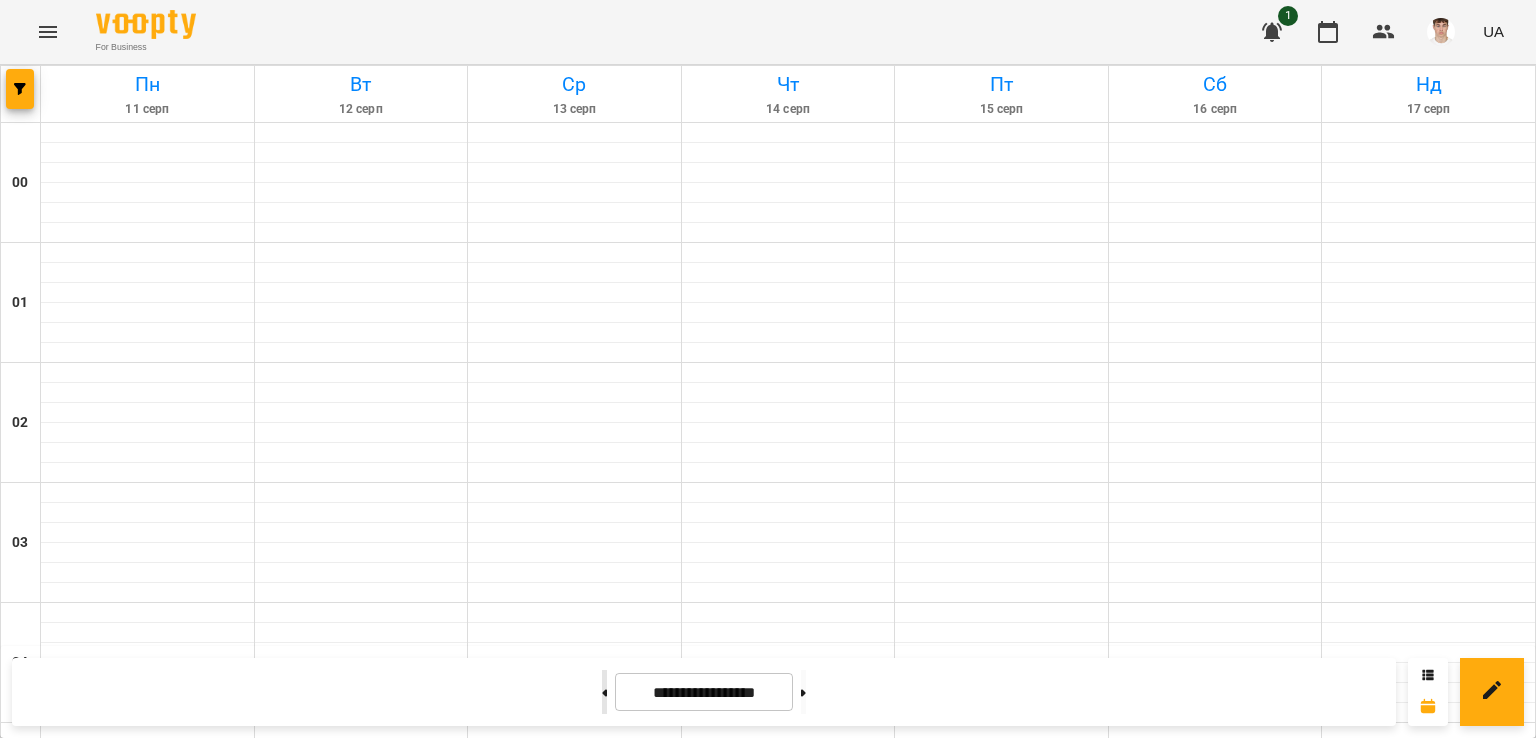 click at bounding box center [604, 692] 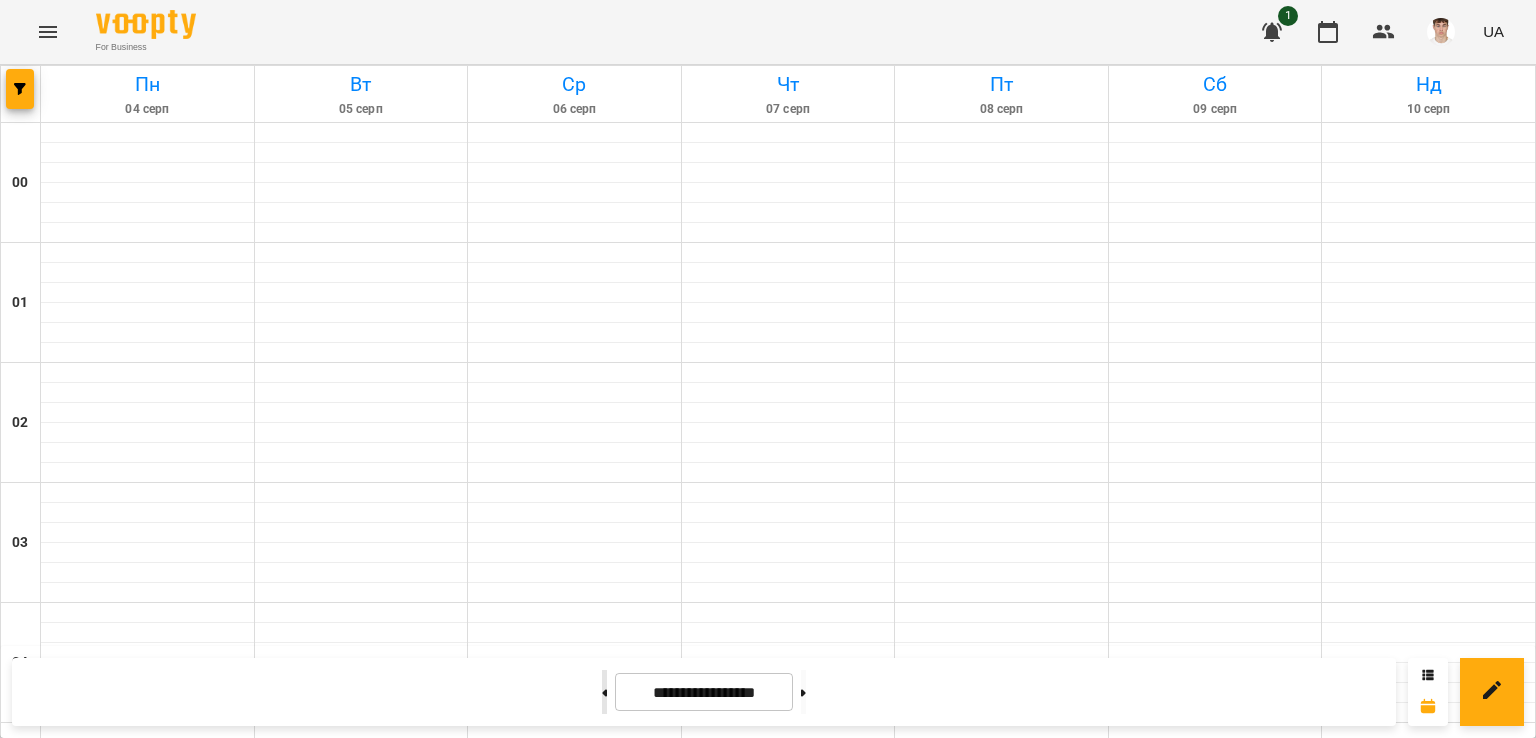 scroll, scrollTop: 2000, scrollLeft: 0, axis: vertical 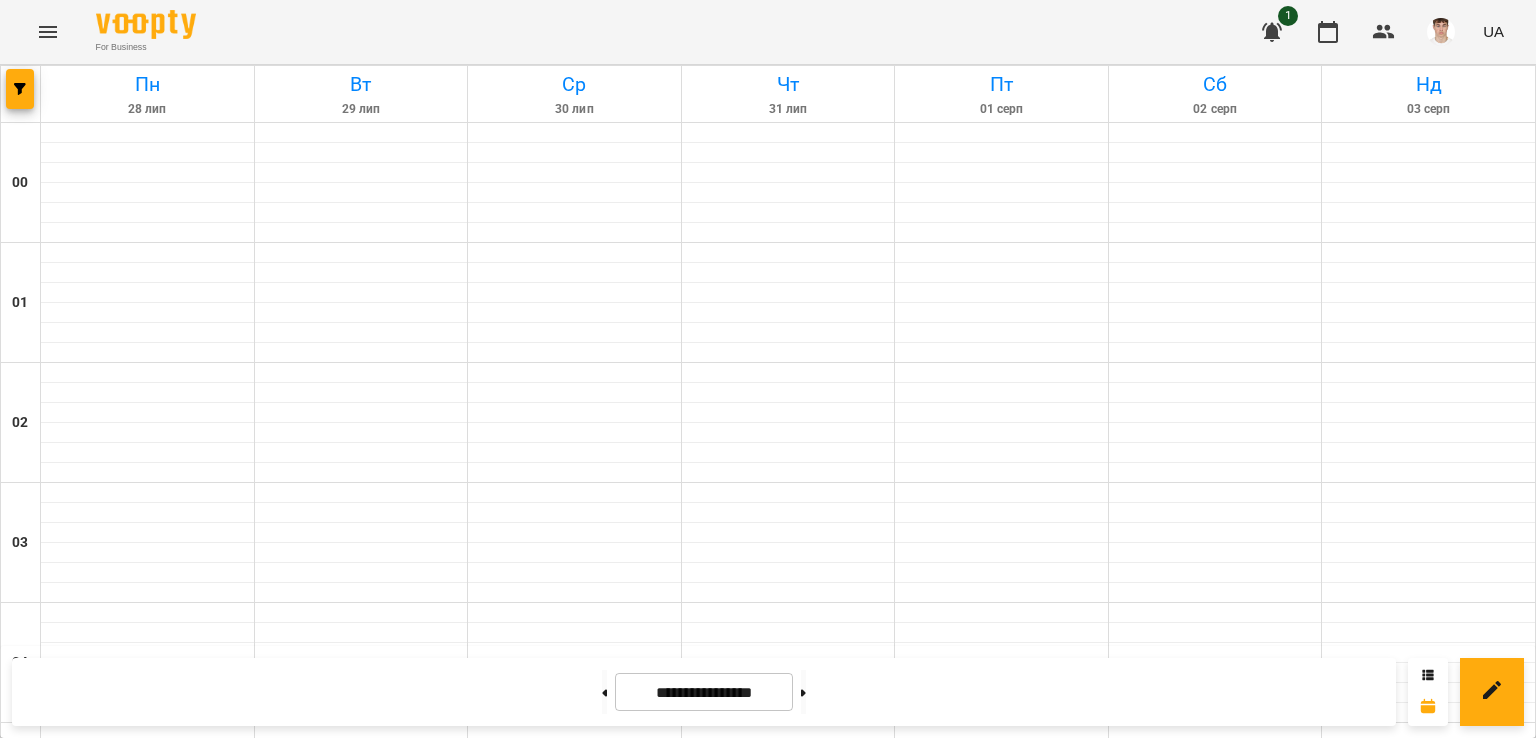 click on "12:00" at bounding box center [1215, 1591] 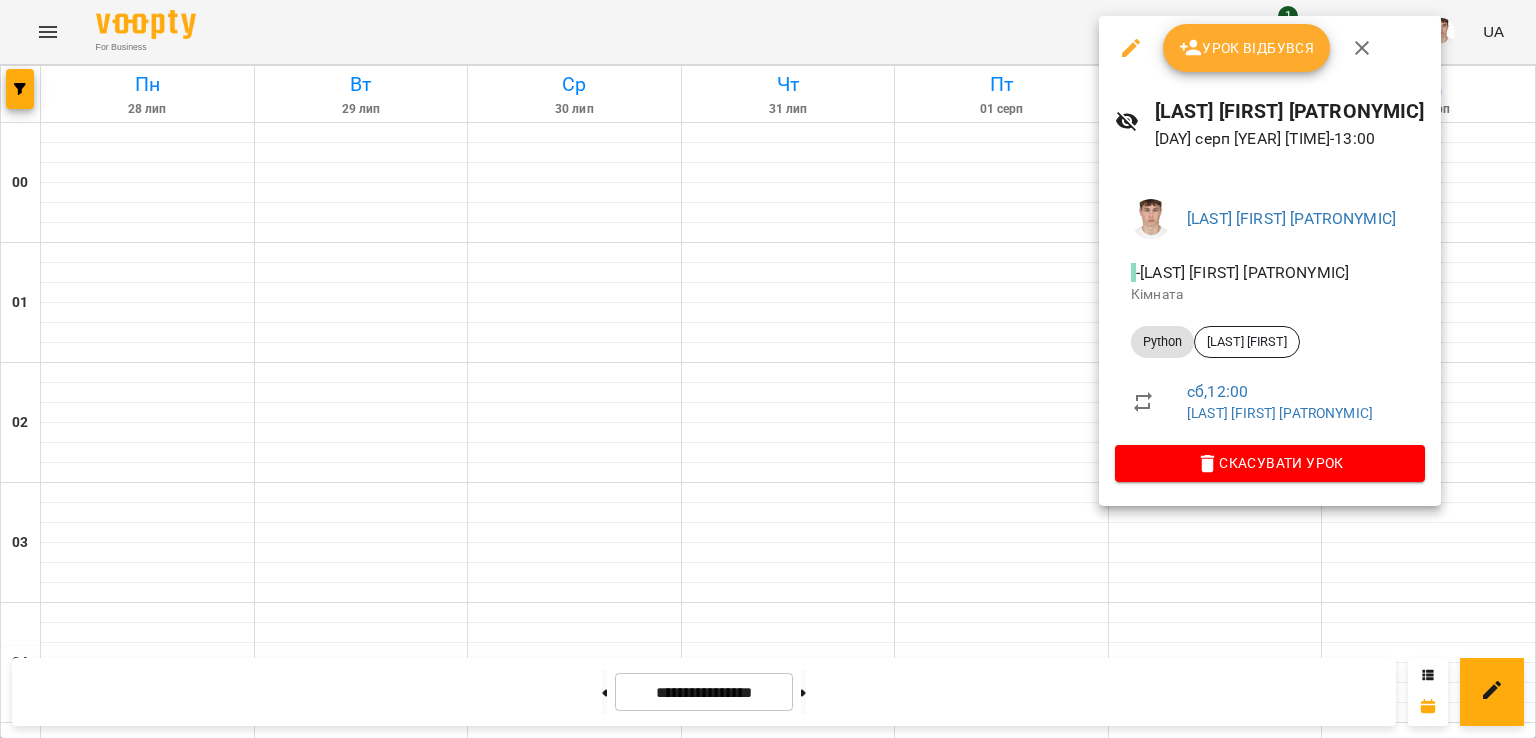 click on "Урок відбувся" at bounding box center (1247, 48) 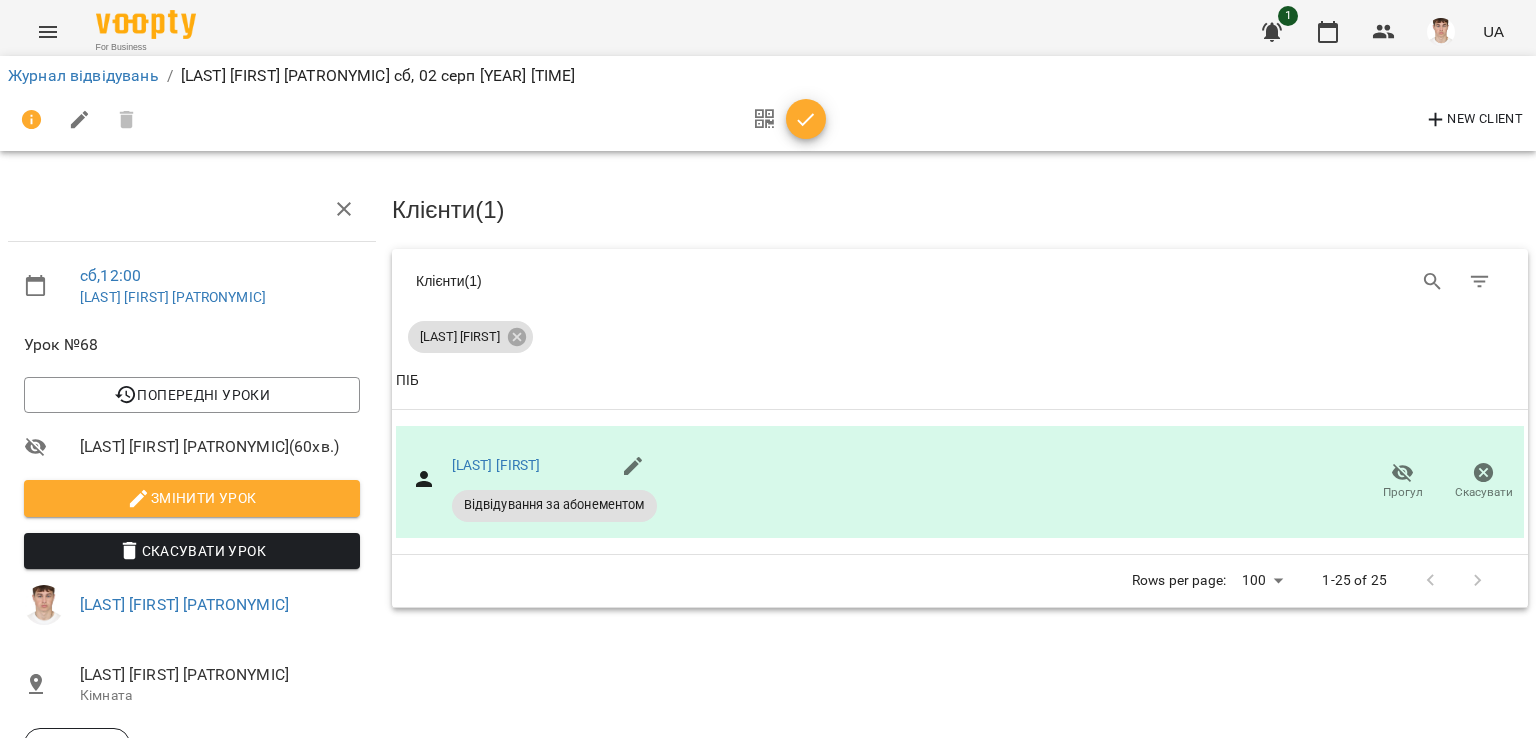 click on "Змінити урок" at bounding box center (192, 498) 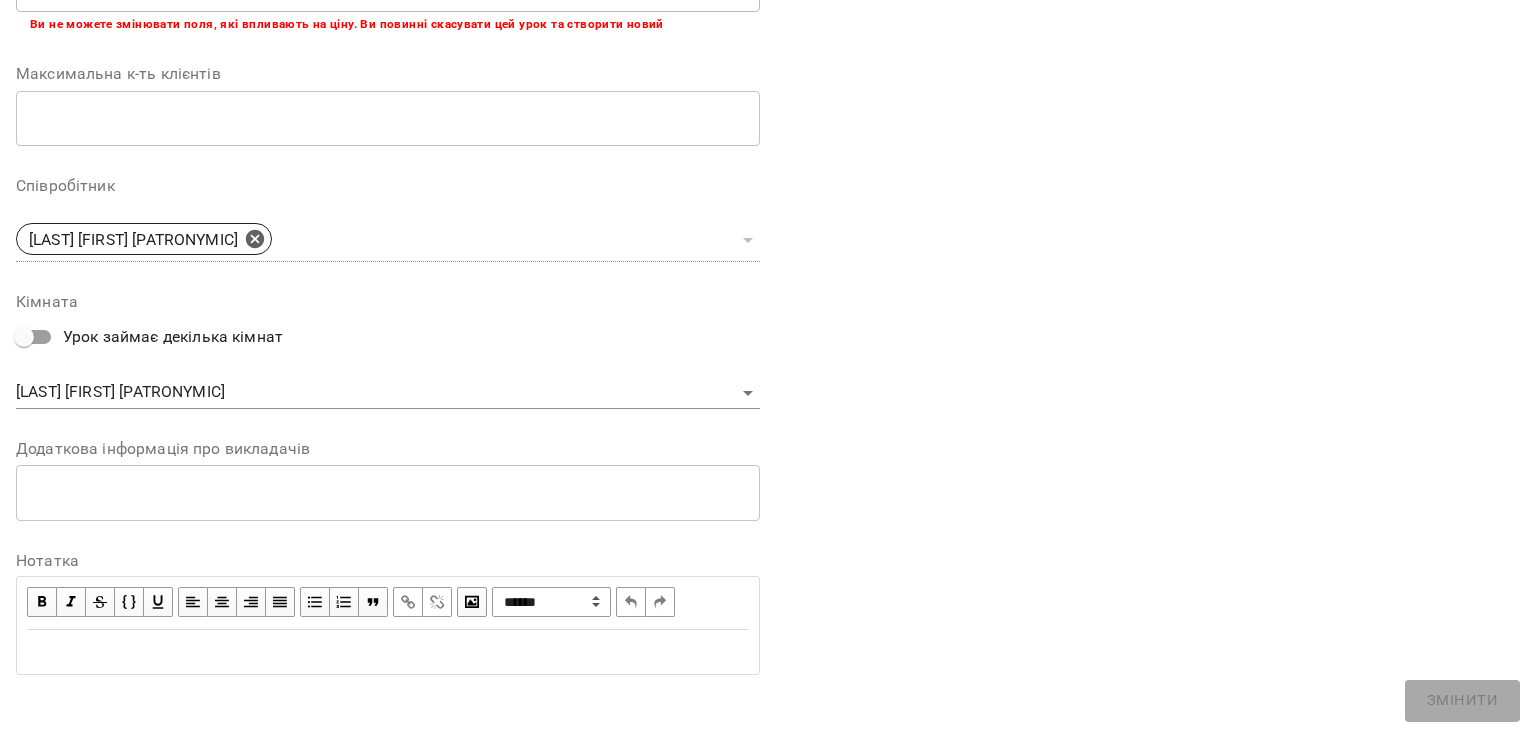 scroll, scrollTop: 488, scrollLeft: 0, axis: vertical 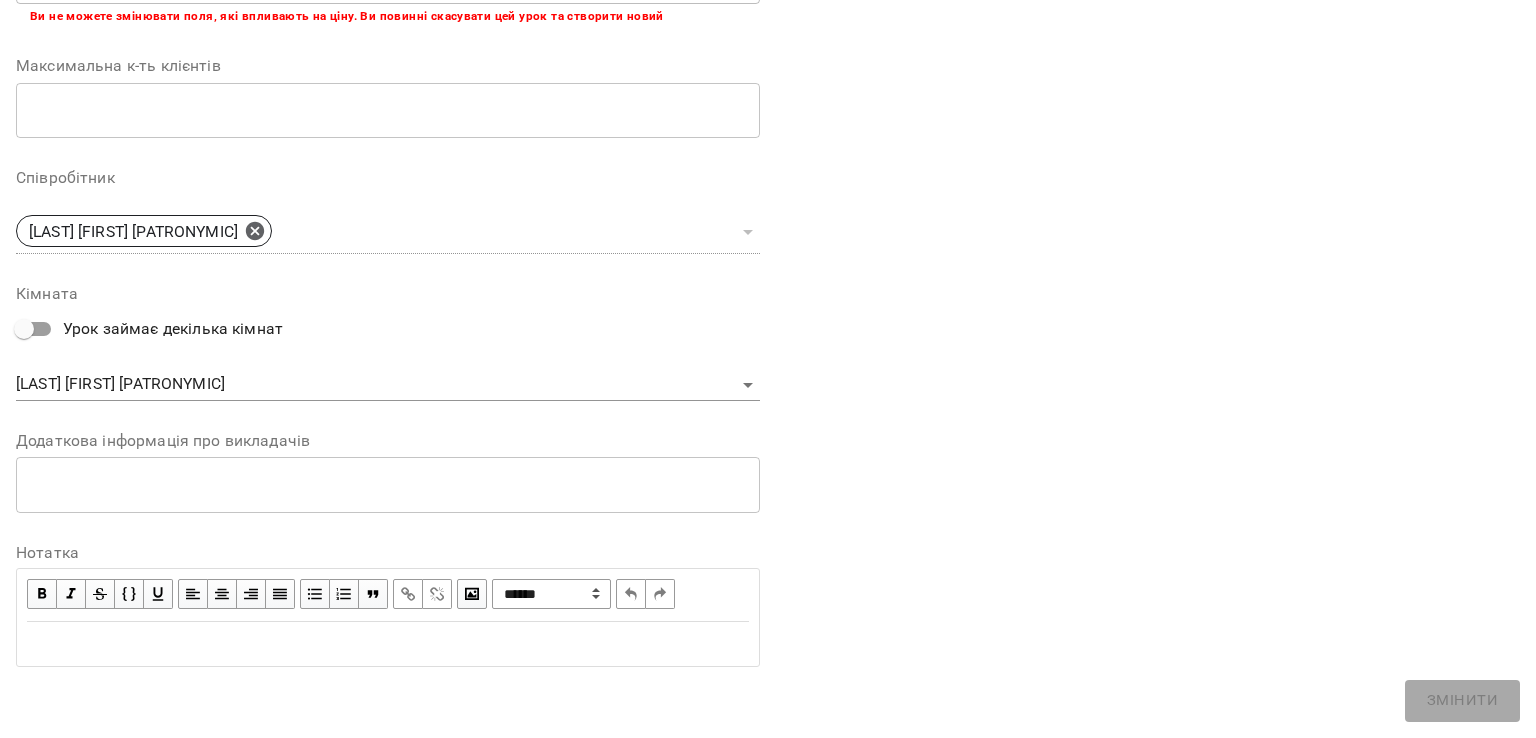 click at bounding box center (388, 484) 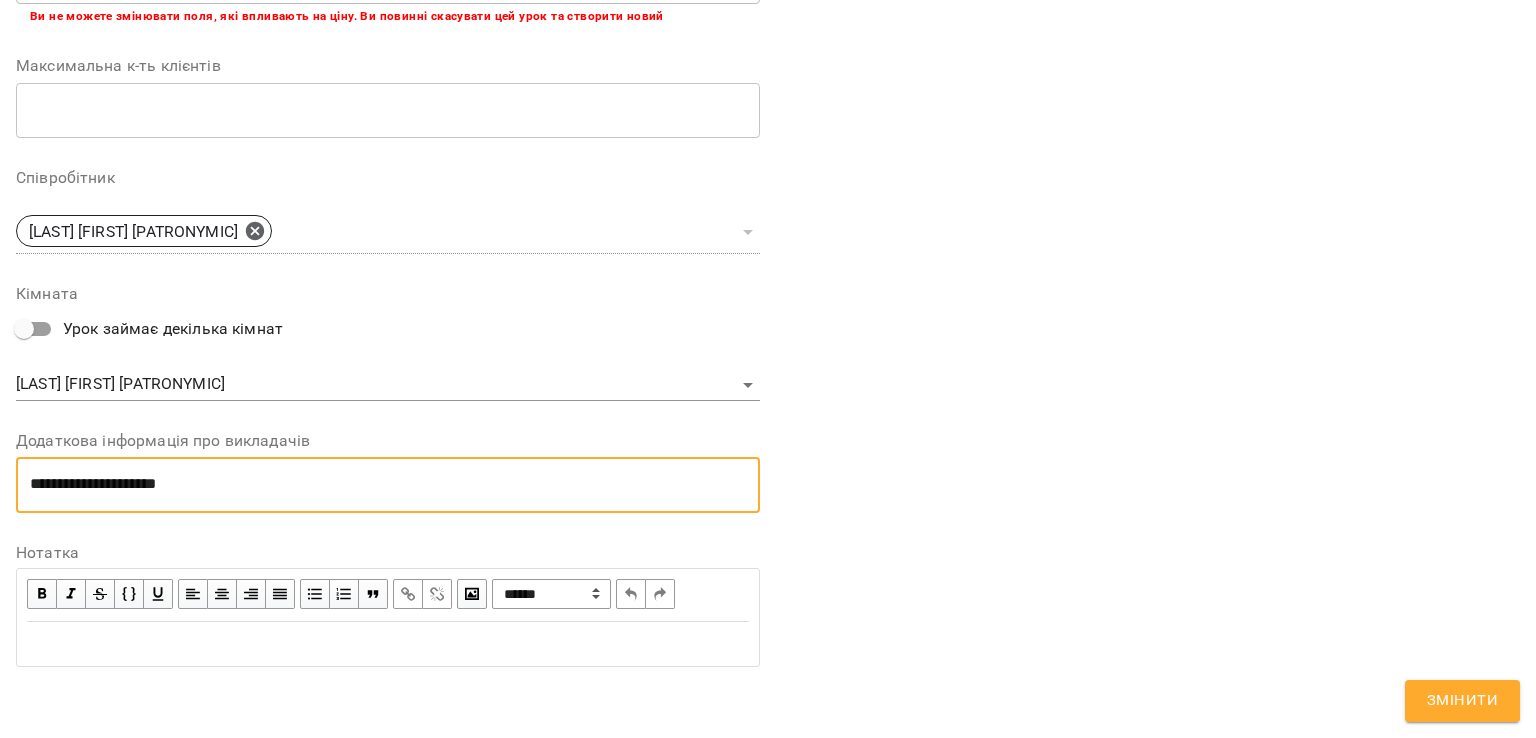 scroll, scrollTop: 0, scrollLeft: 0, axis: both 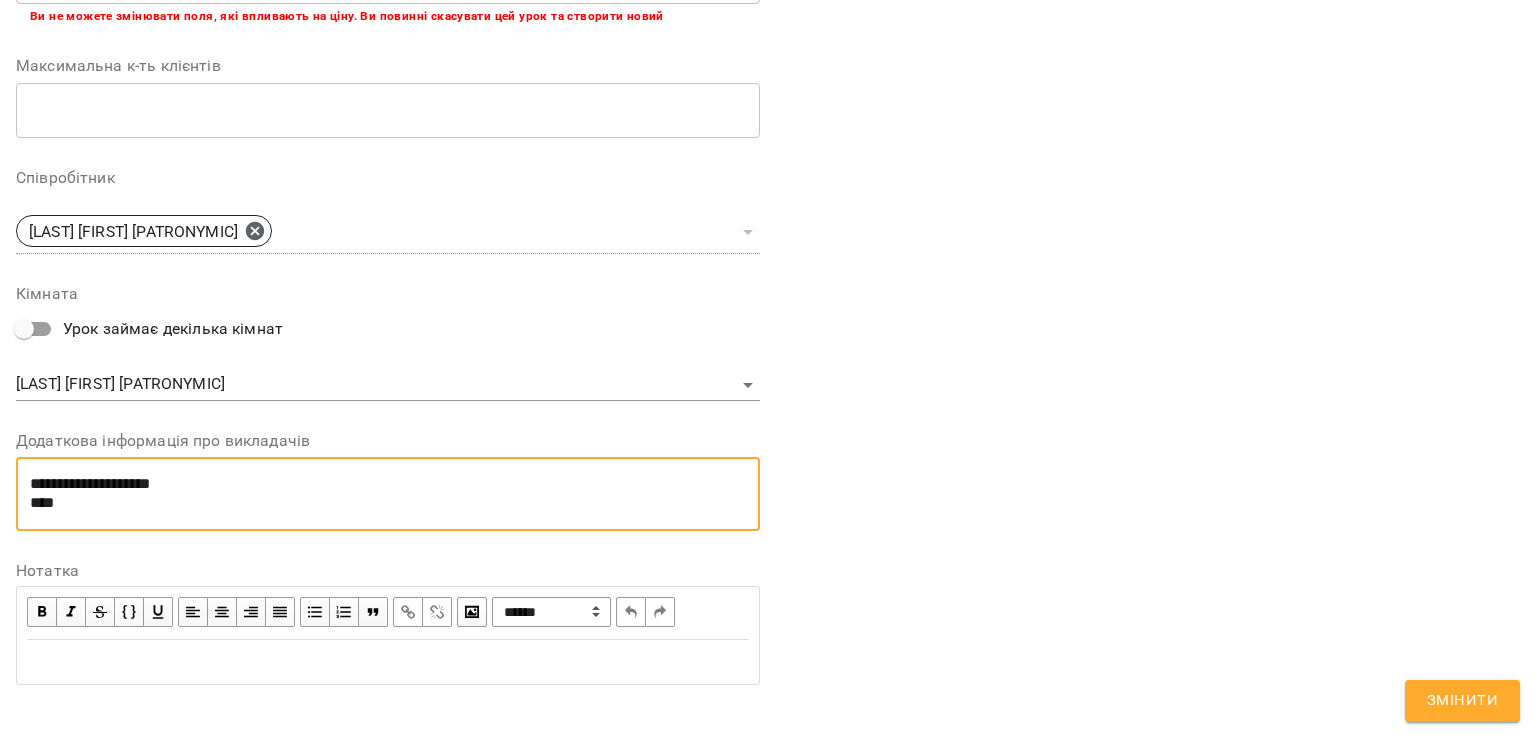 paste on "**********" 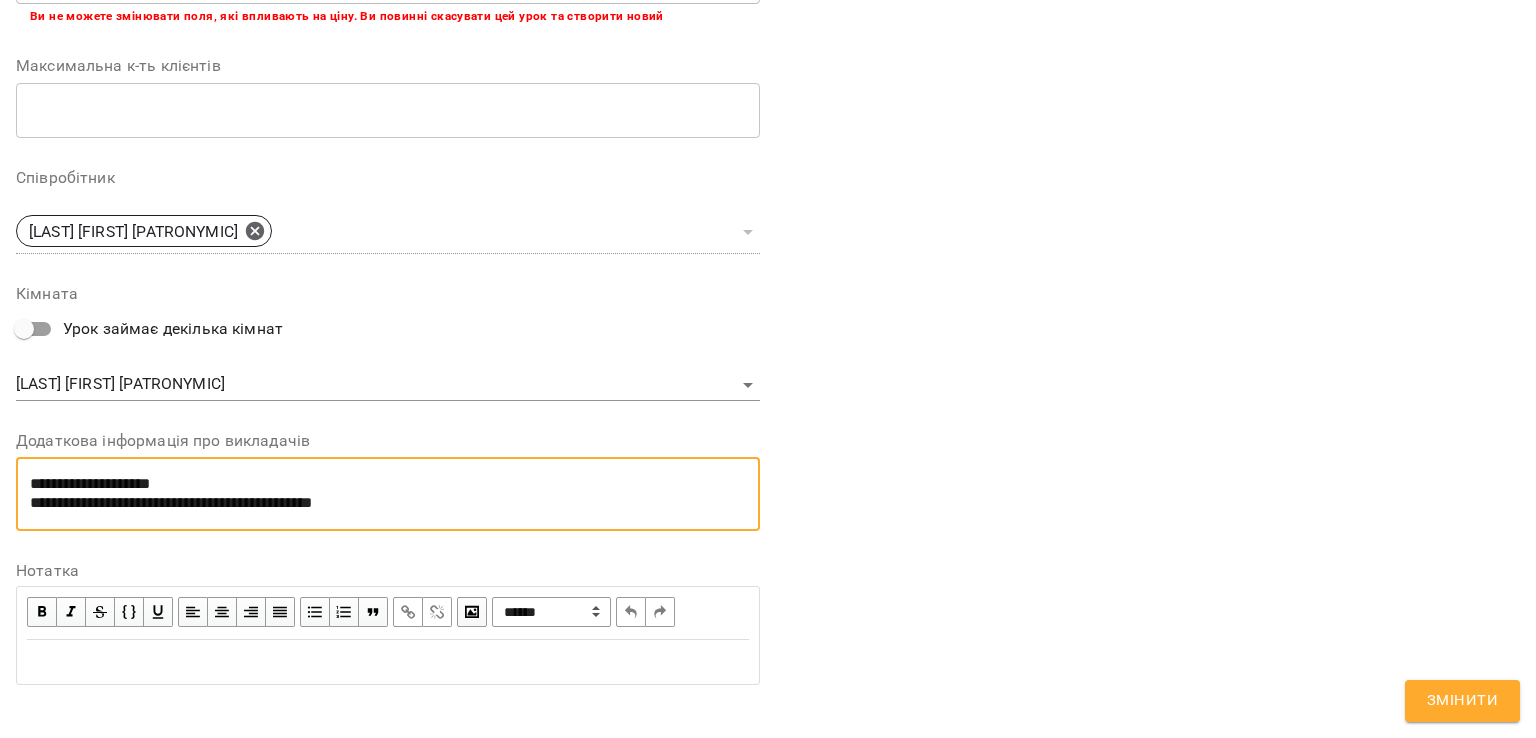 type on "**********" 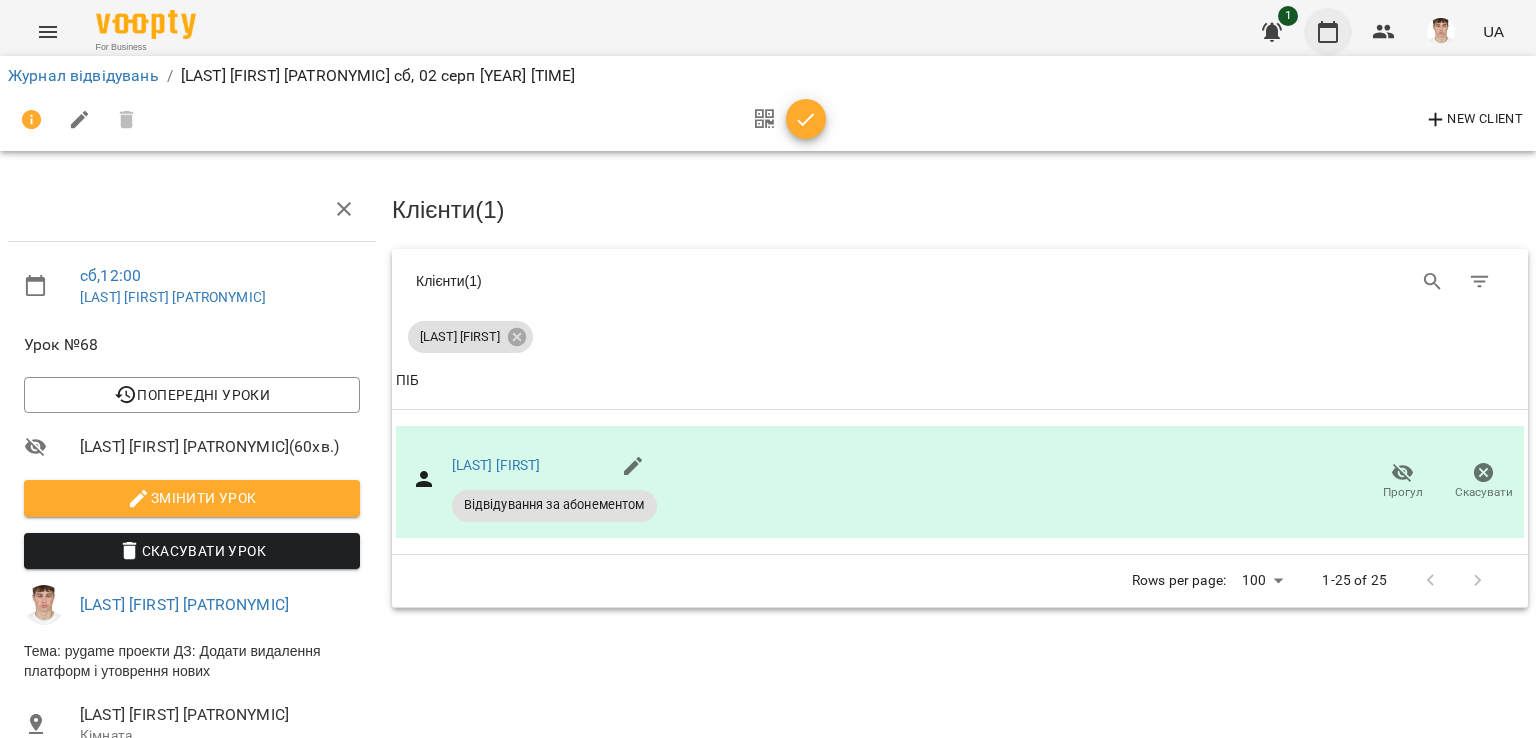 click 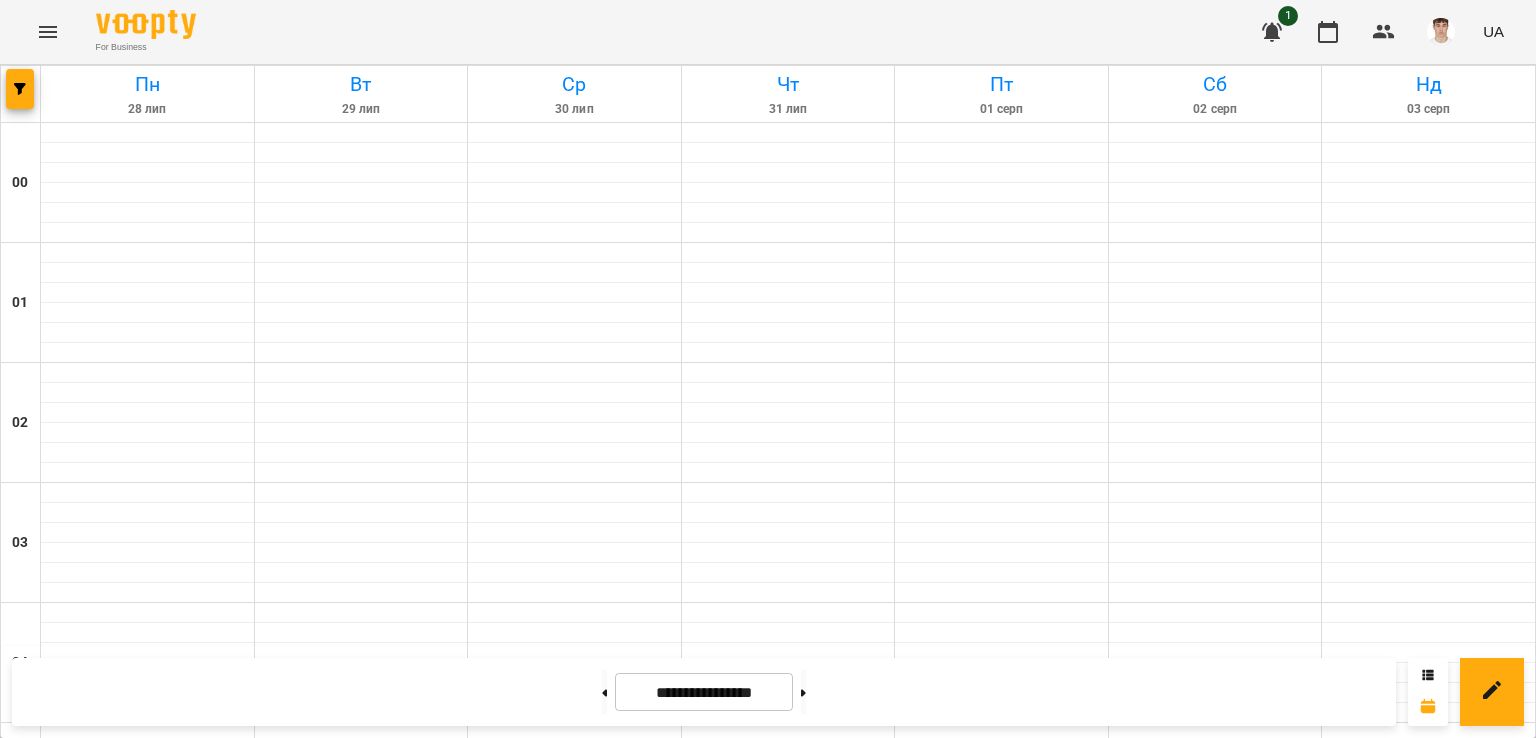 scroll, scrollTop: 1300, scrollLeft: 0, axis: vertical 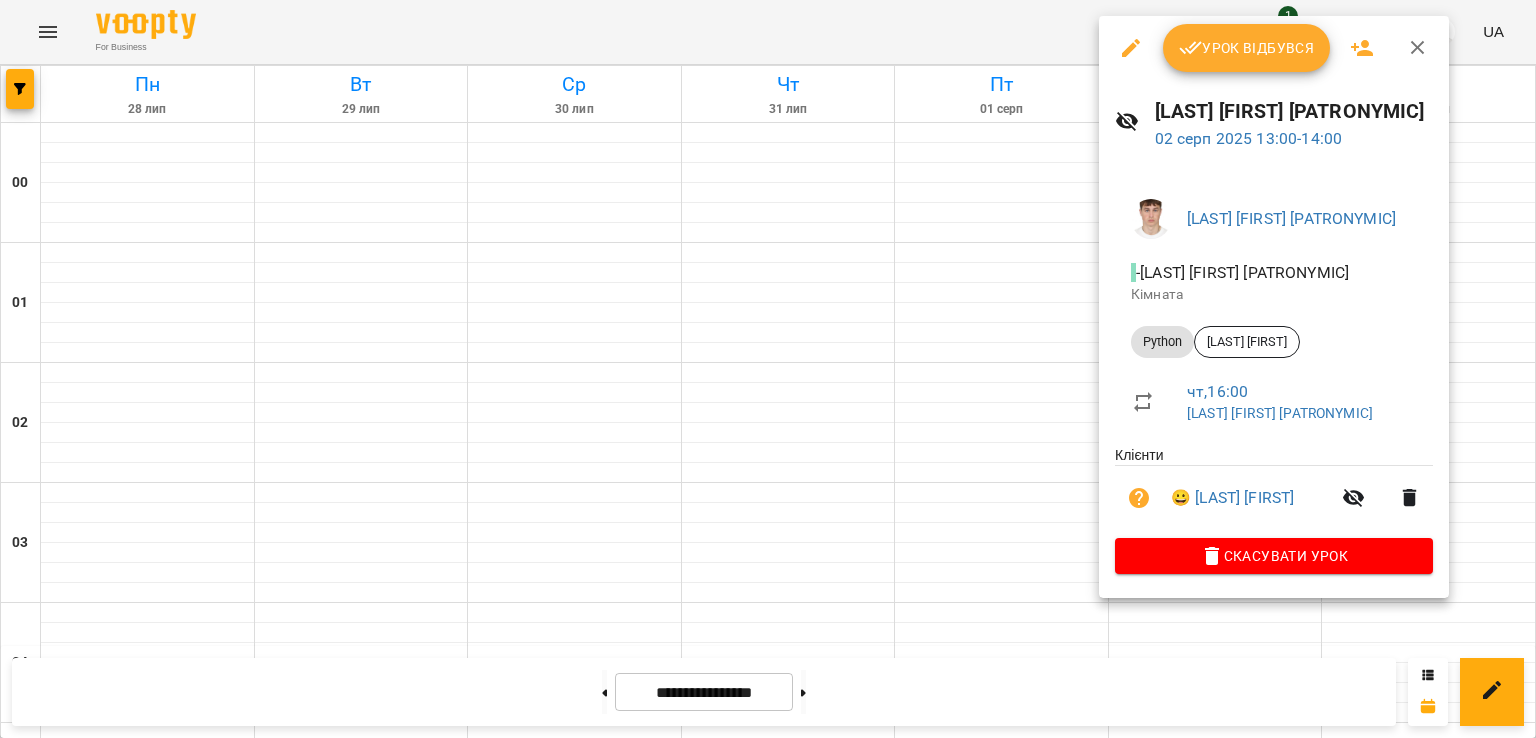 click on "Урок відбувся" at bounding box center [1247, 48] 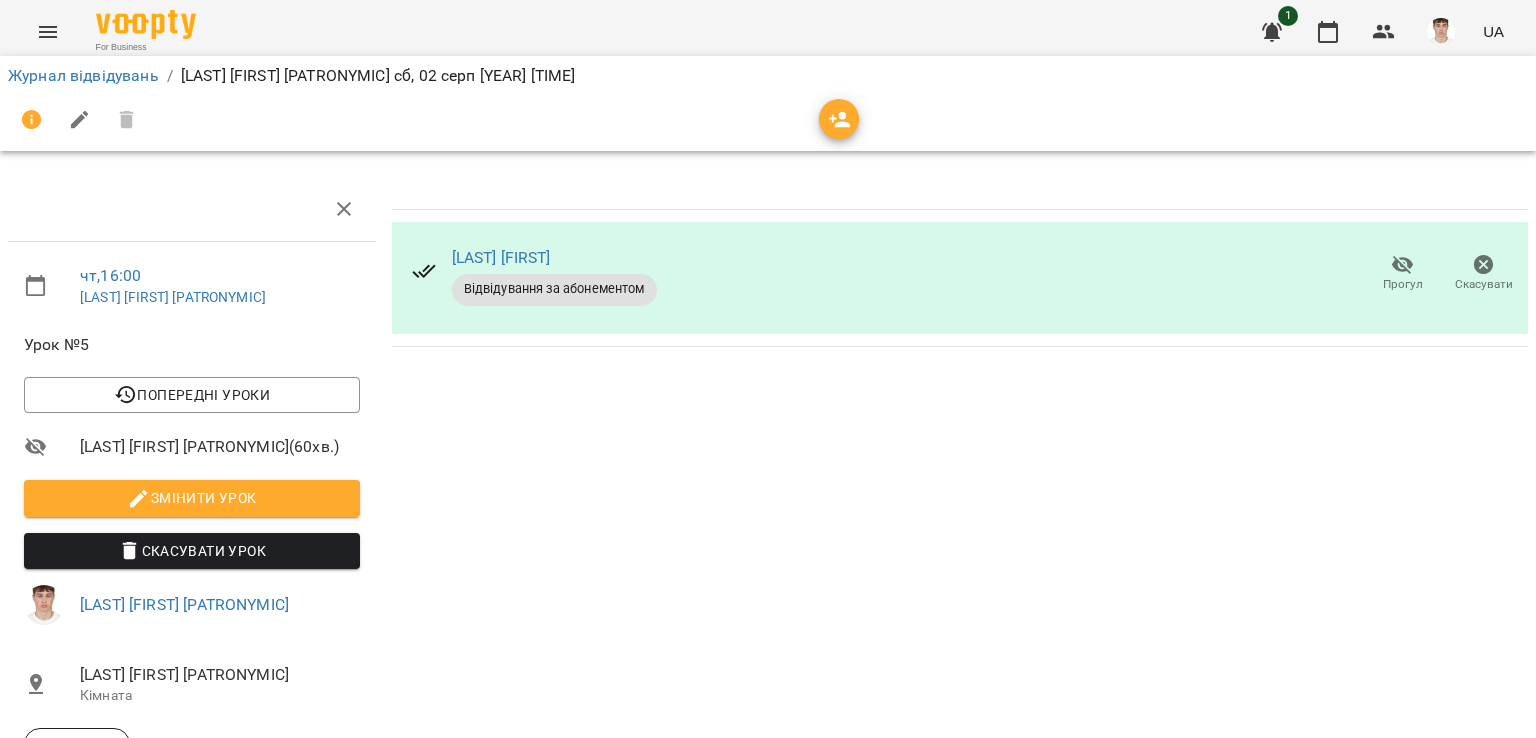 click on "Змінити урок" at bounding box center [192, 498] 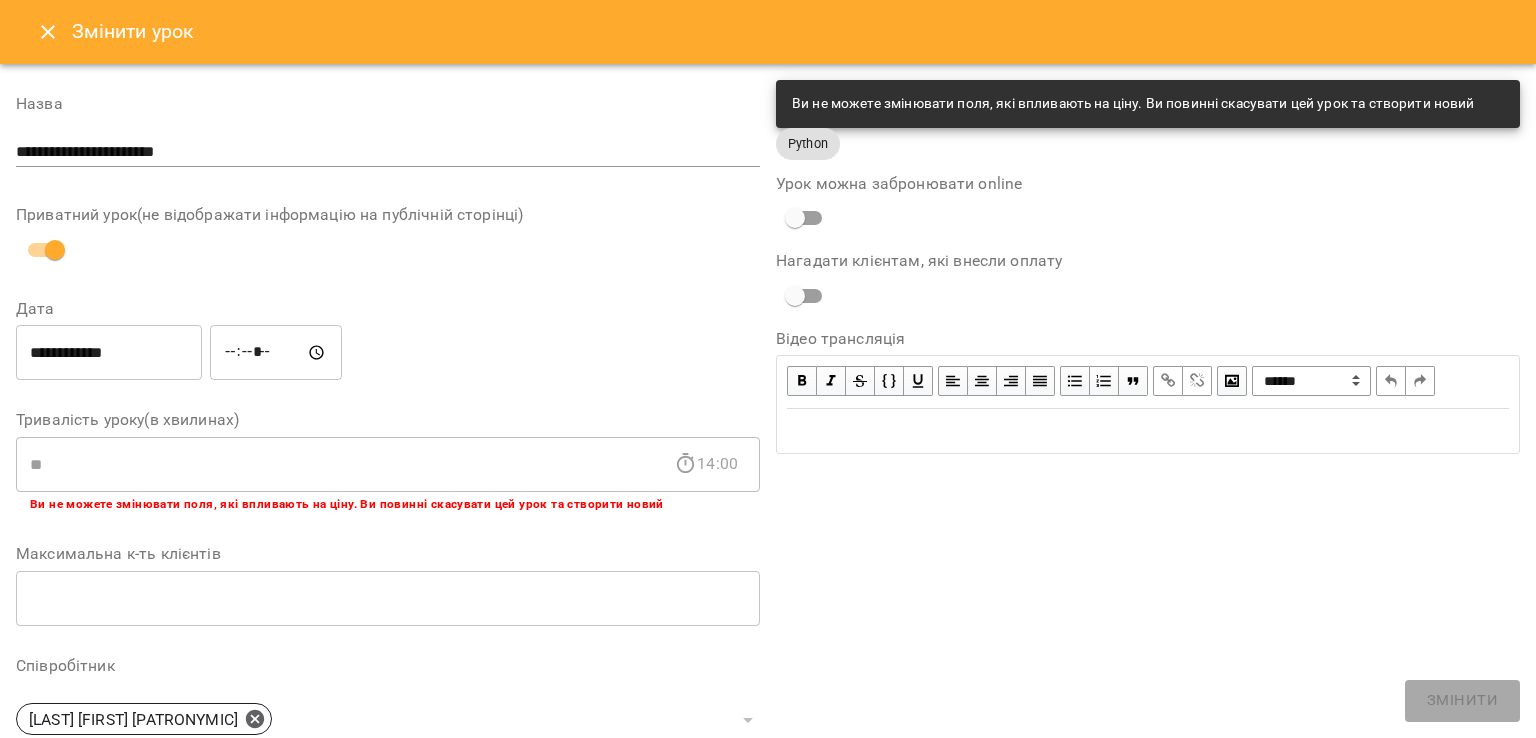 scroll, scrollTop: 488, scrollLeft: 0, axis: vertical 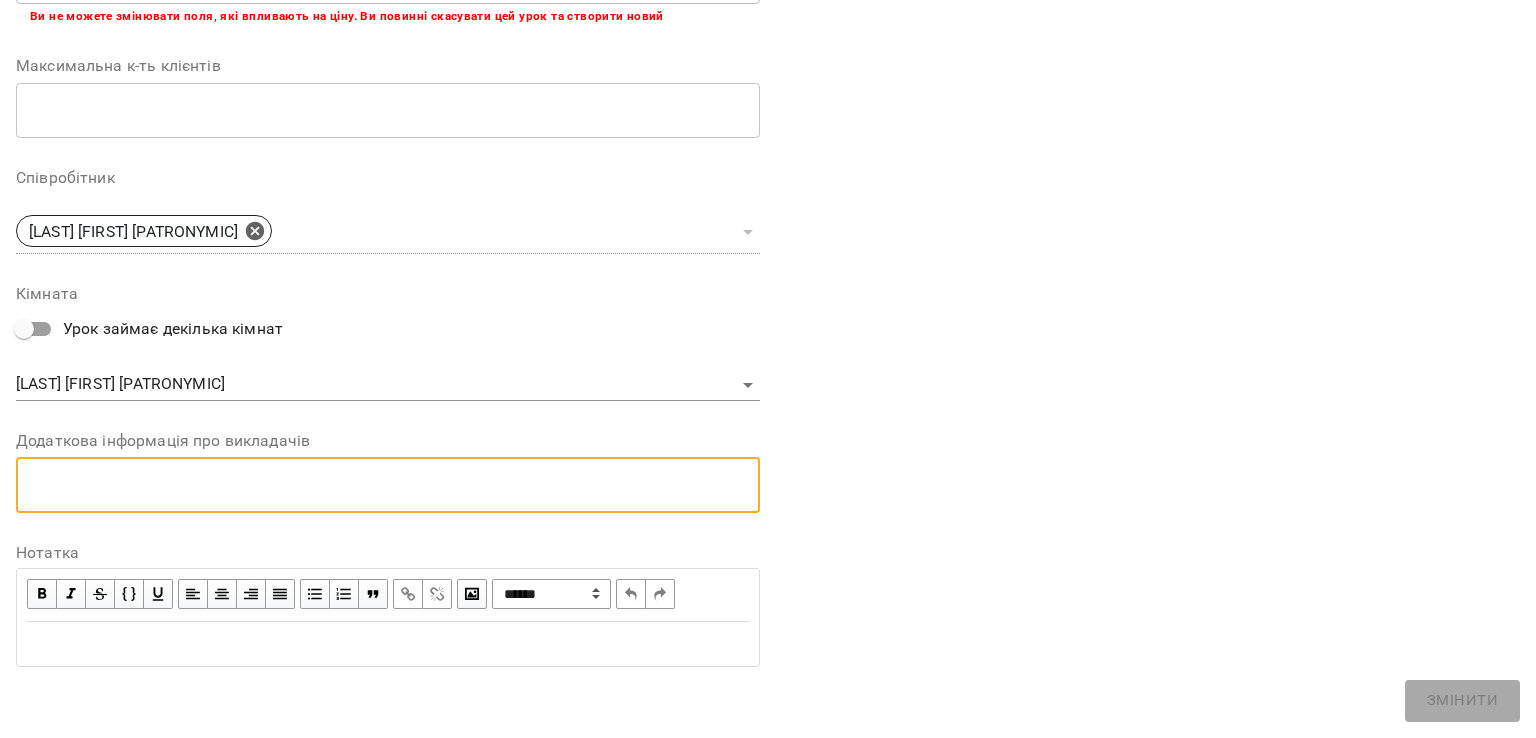 click at bounding box center (388, 484) 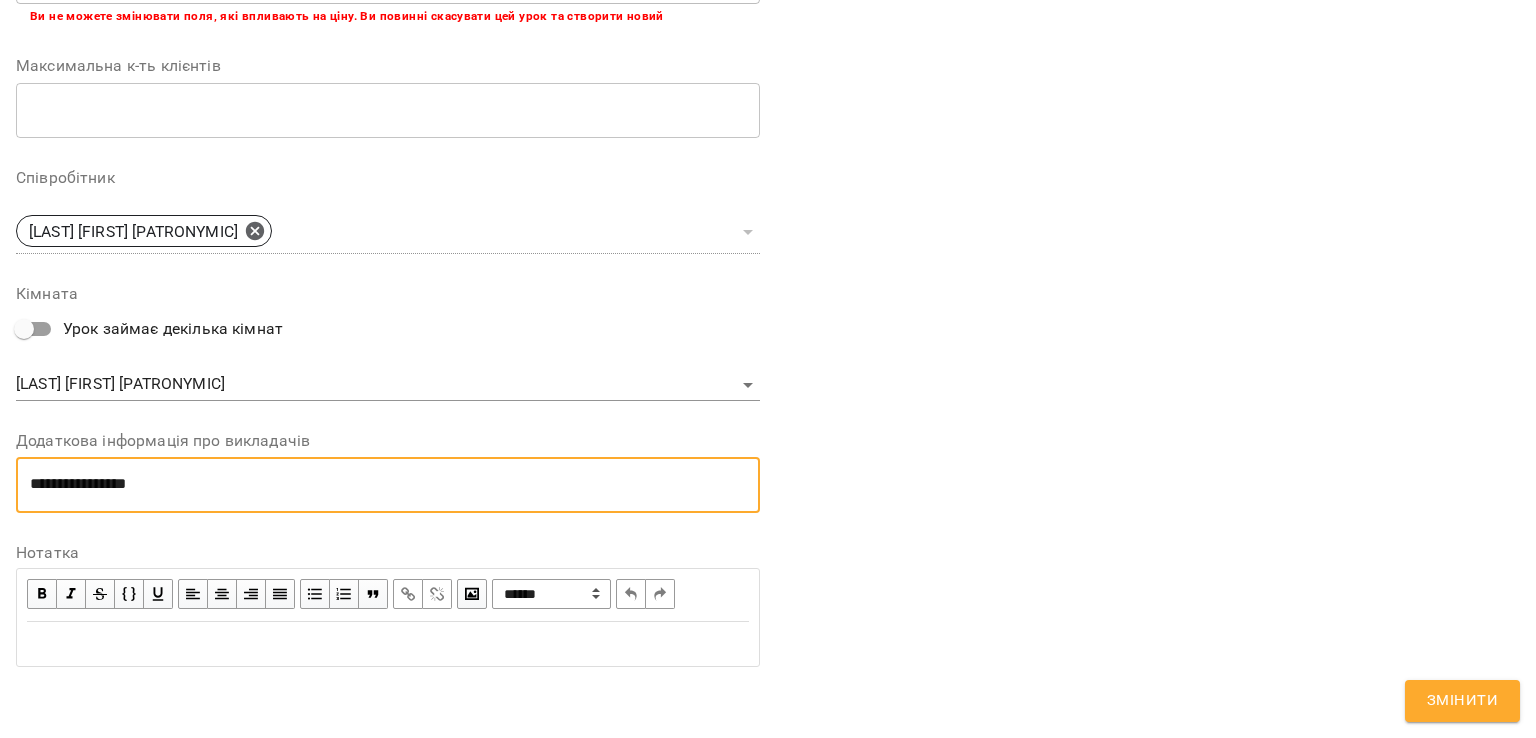 drag, startPoint x: 180, startPoint y: 481, endPoint x: 78, endPoint y: 472, distance: 102.396286 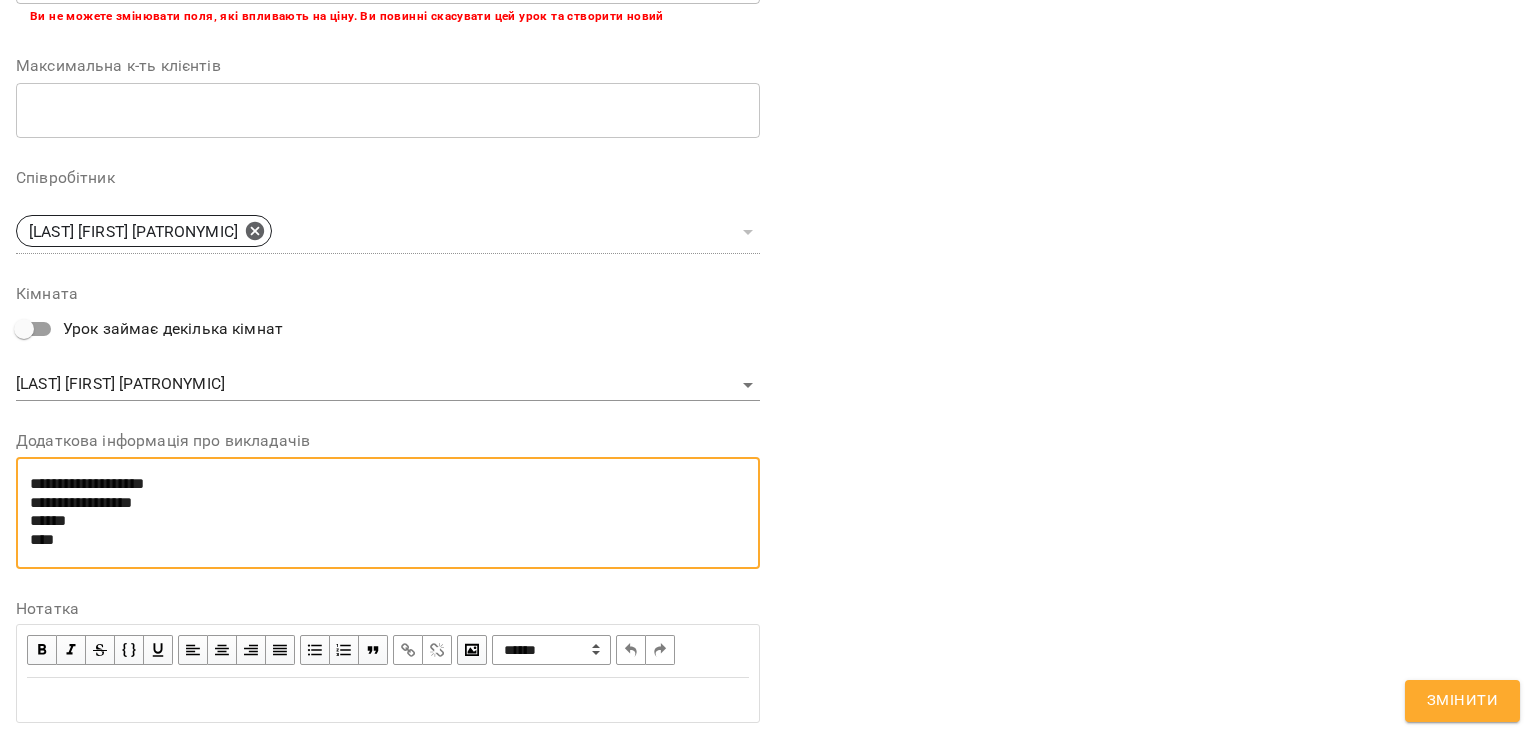 paste on "**********" 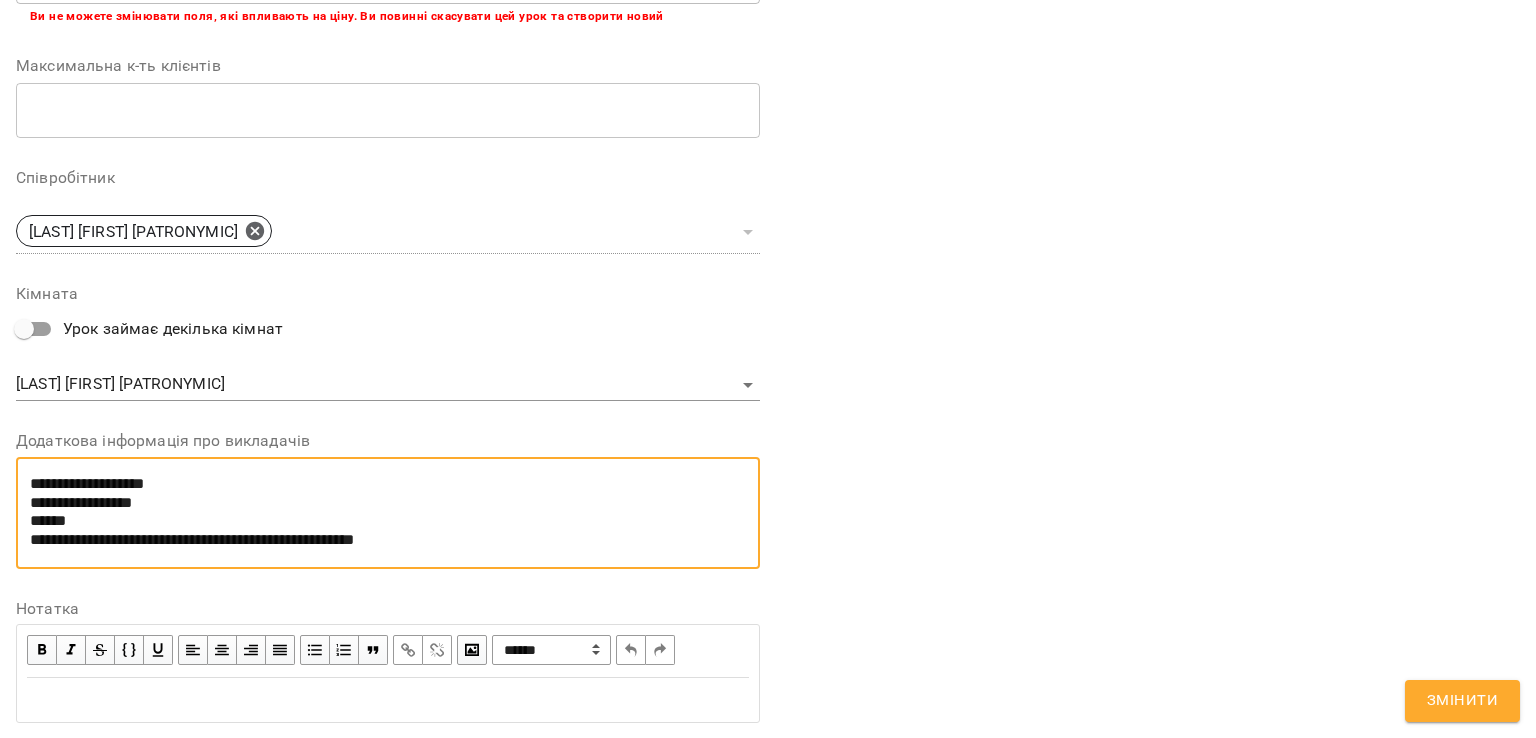 scroll, scrollTop: 0, scrollLeft: 0, axis: both 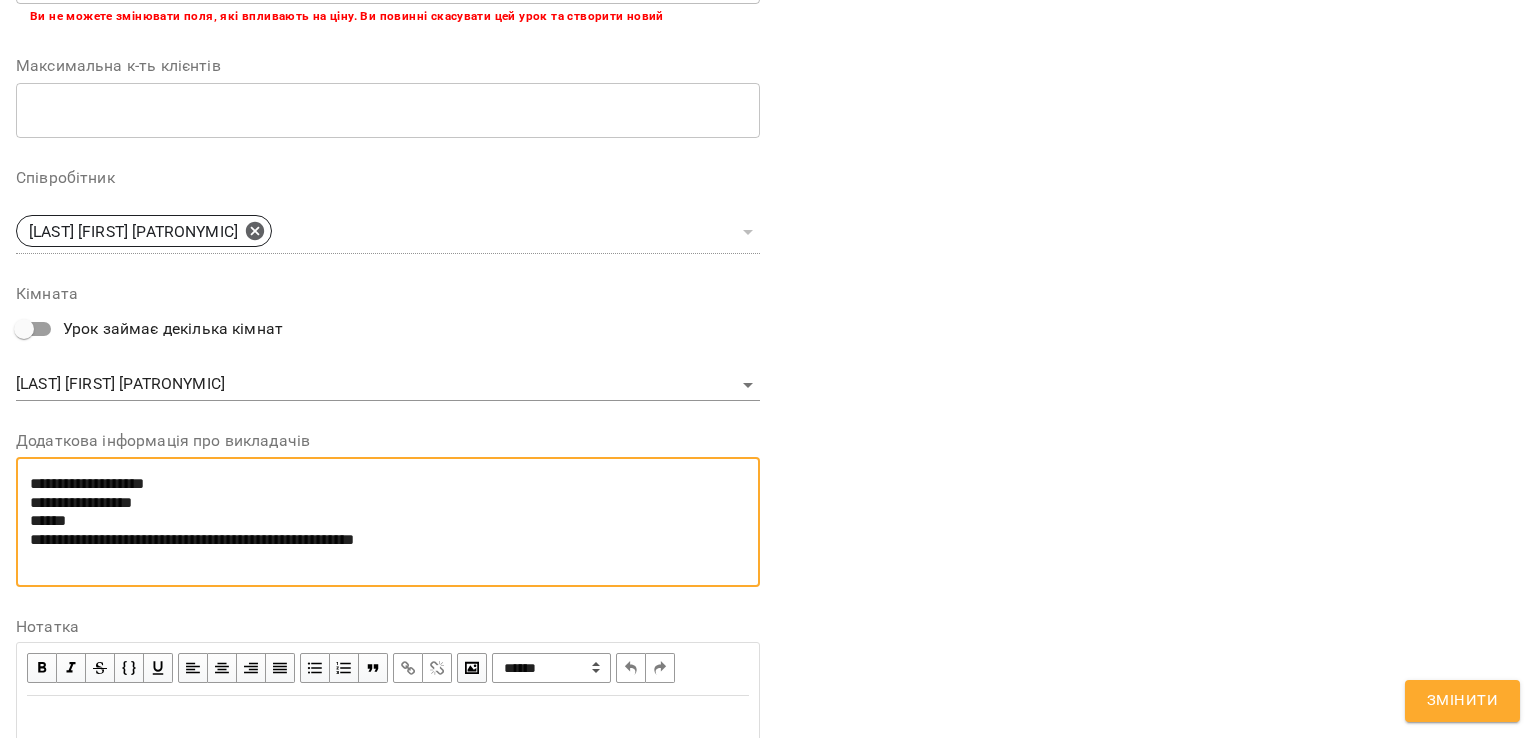paste on "**********" 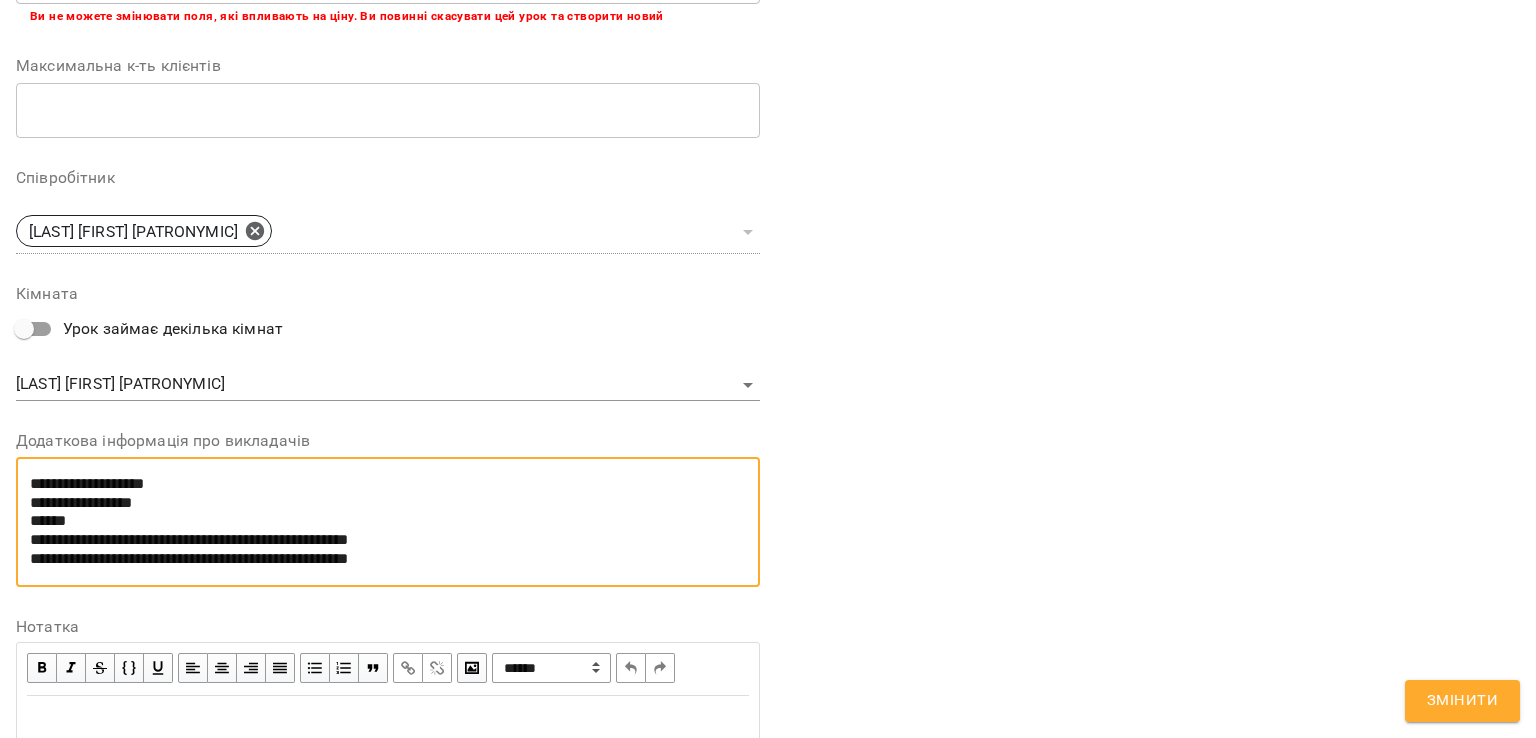 type on "**********" 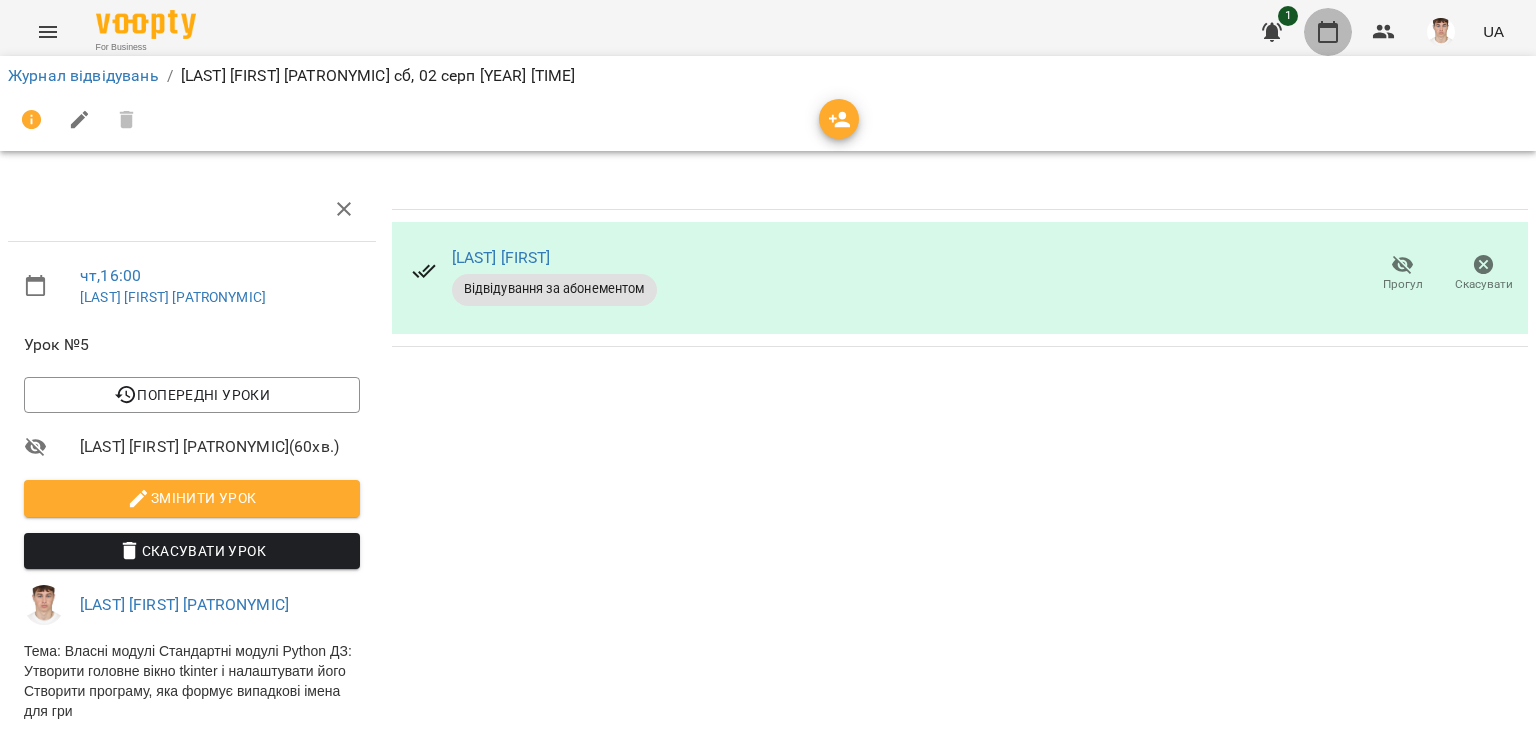 click at bounding box center [1328, 32] 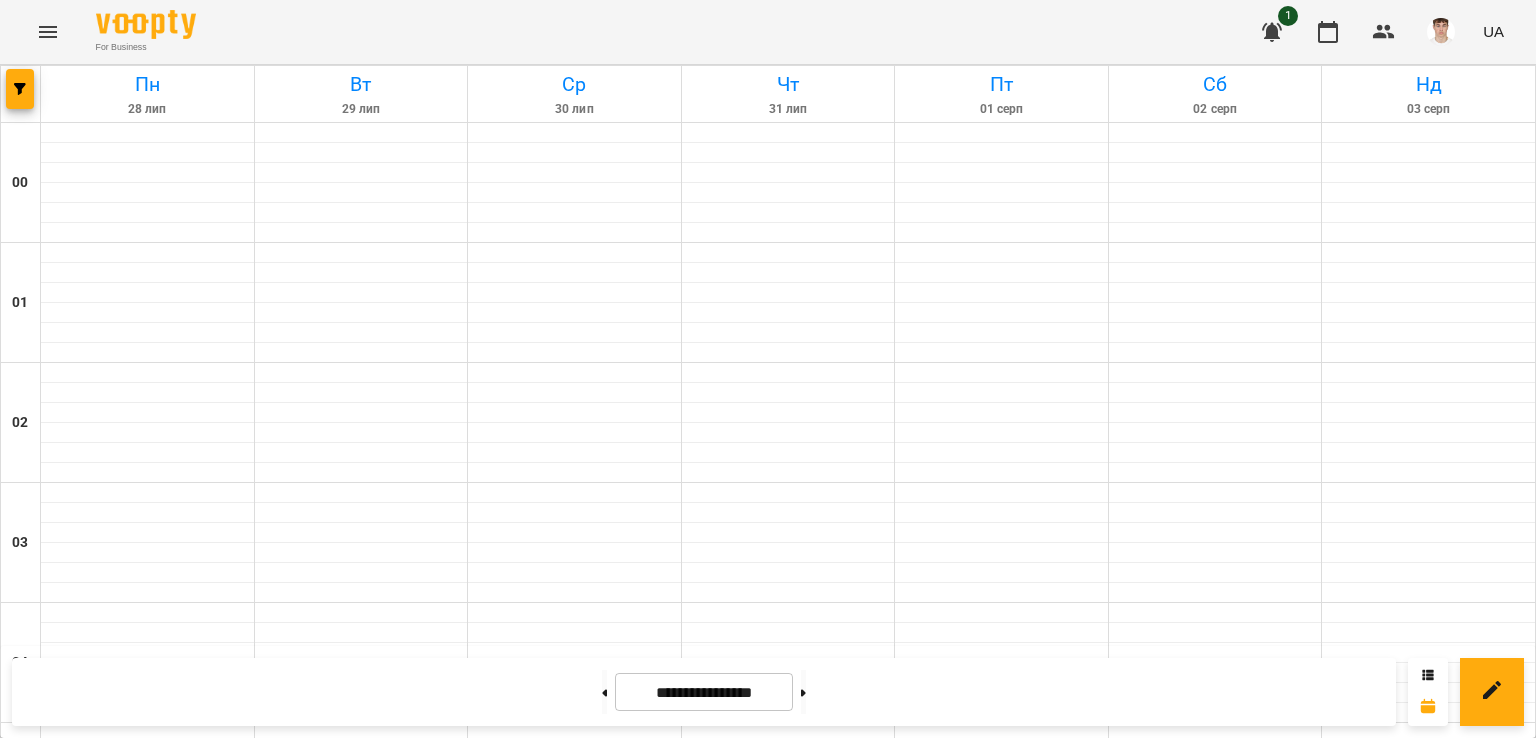 scroll, scrollTop: 1600, scrollLeft: 0, axis: vertical 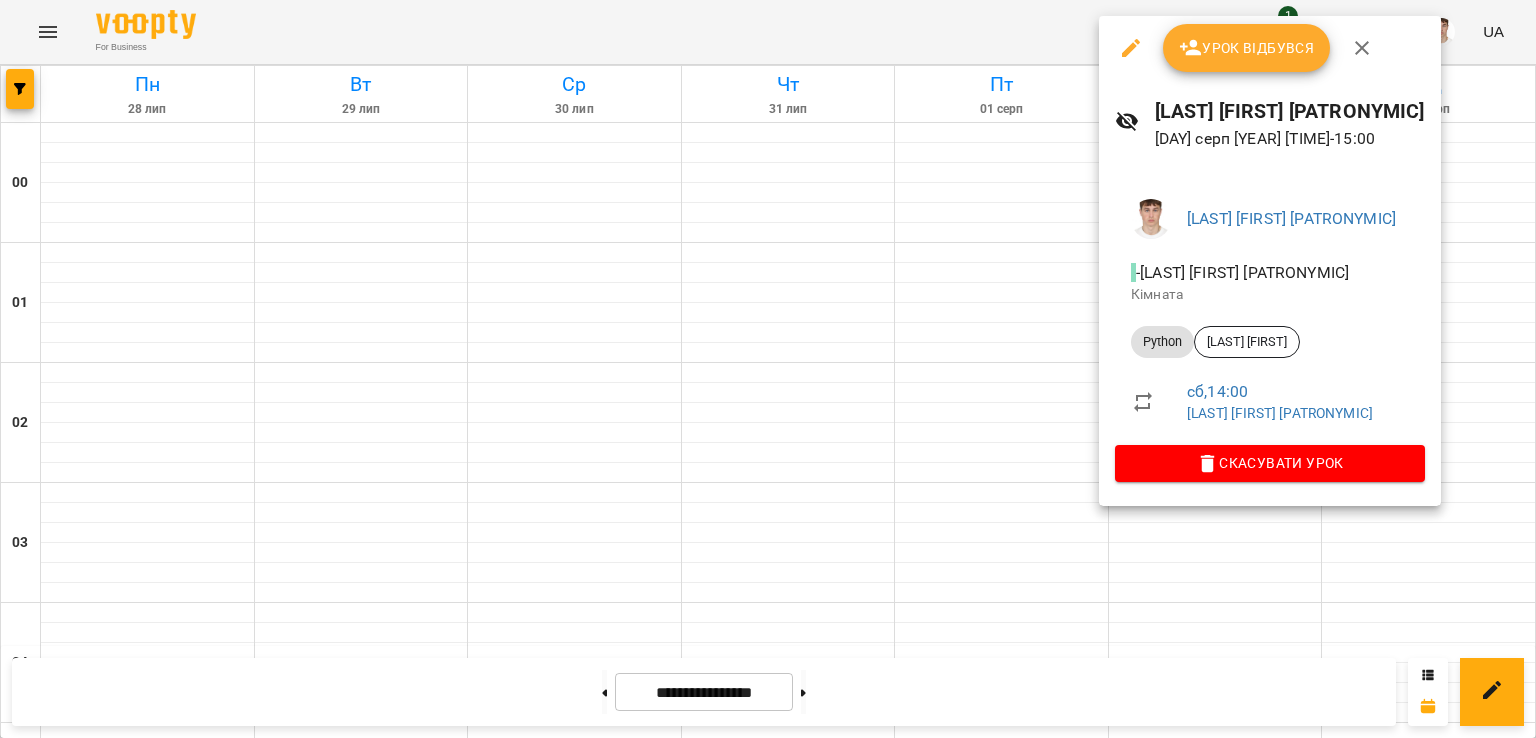 click on "Урок відбувся" at bounding box center (1247, 48) 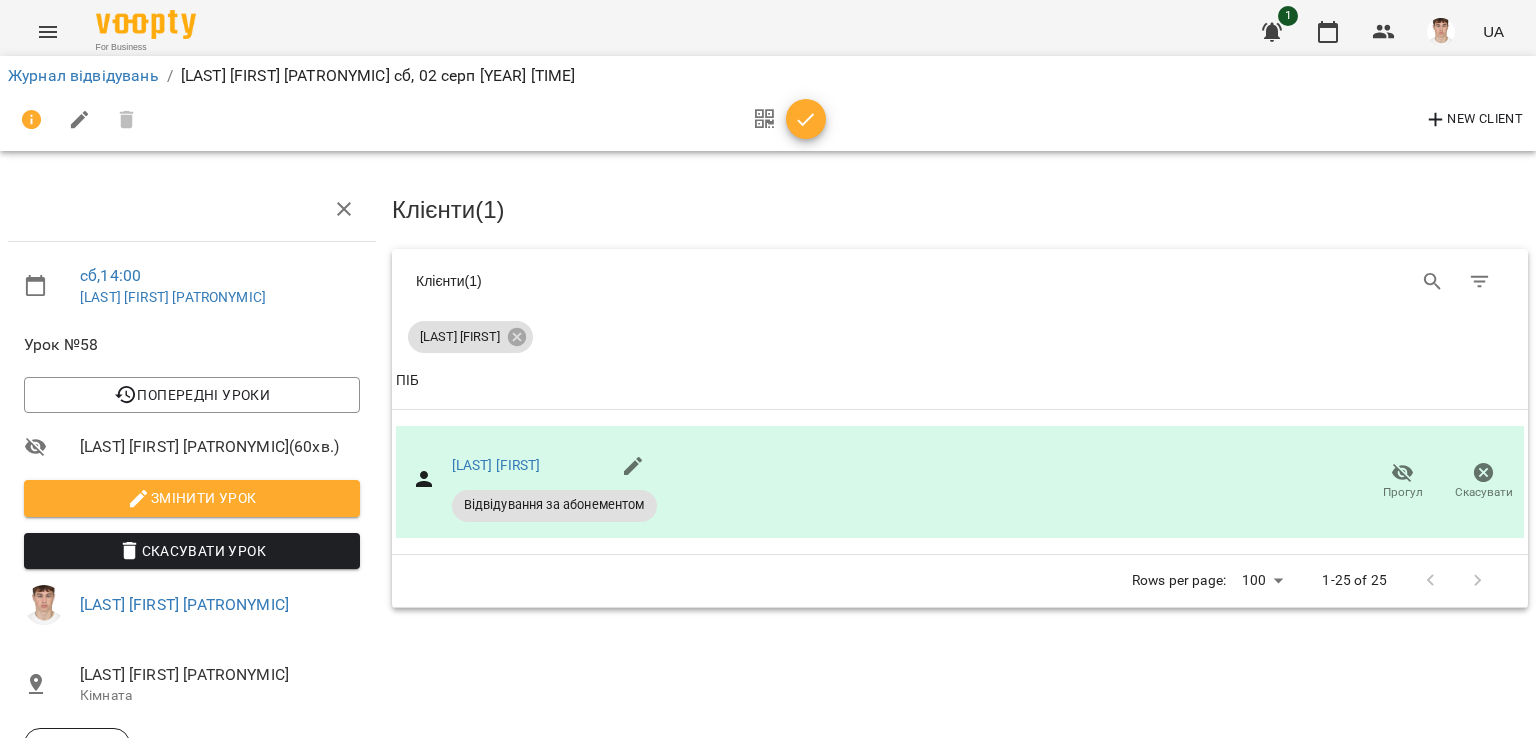 click on "Змінити урок" at bounding box center (192, 498) 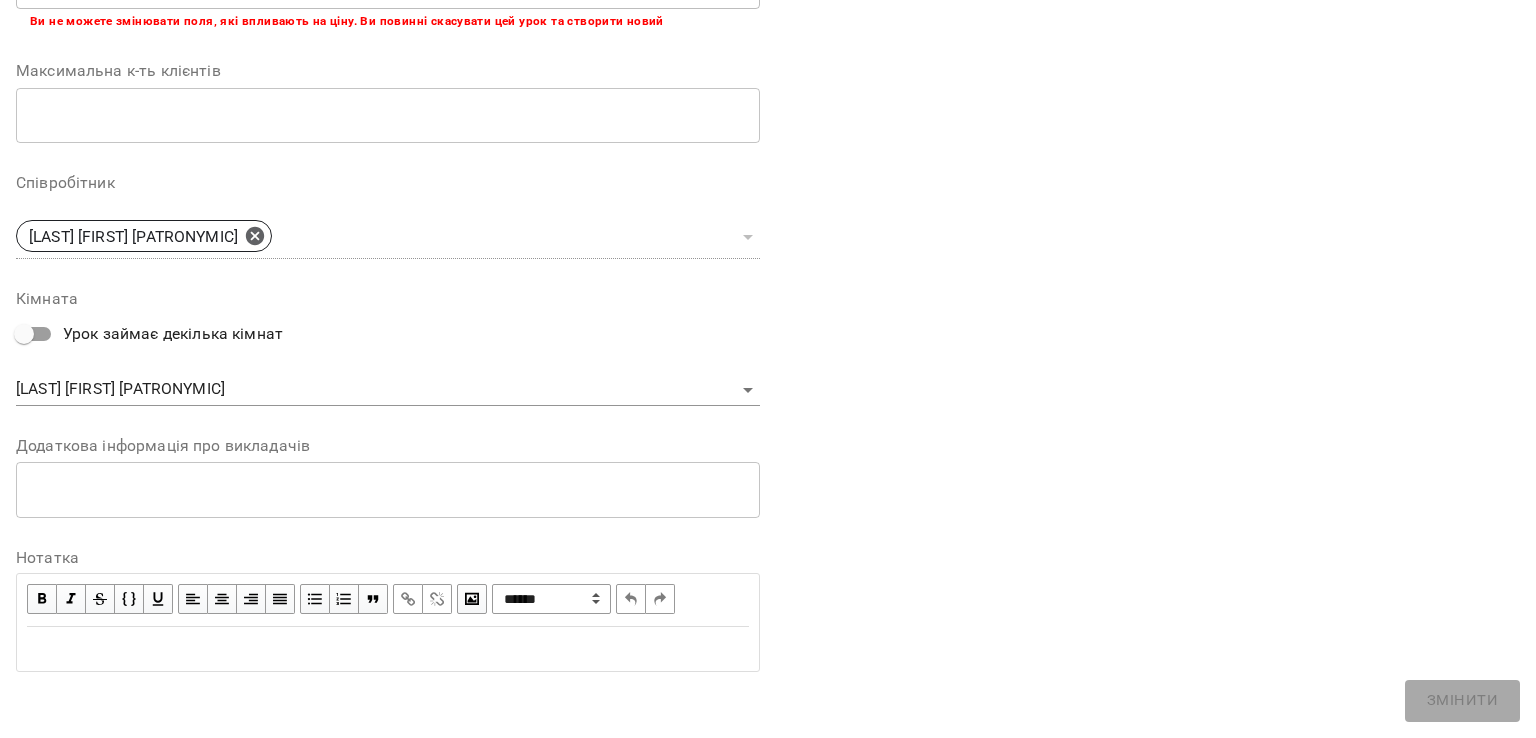 scroll, scrollTop: 488, scrollLeft: 0, axis: vertical 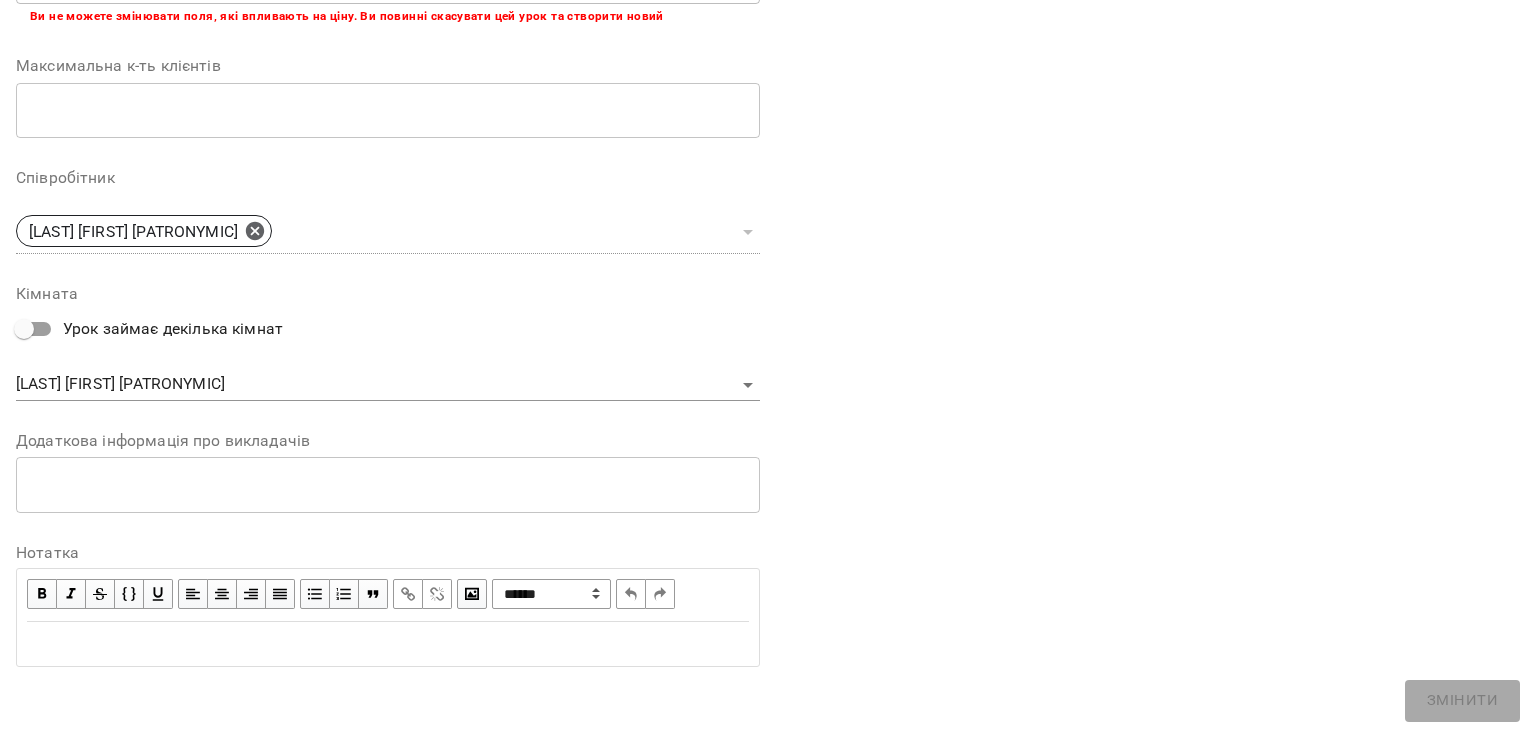click at bounding box center (388, 484) 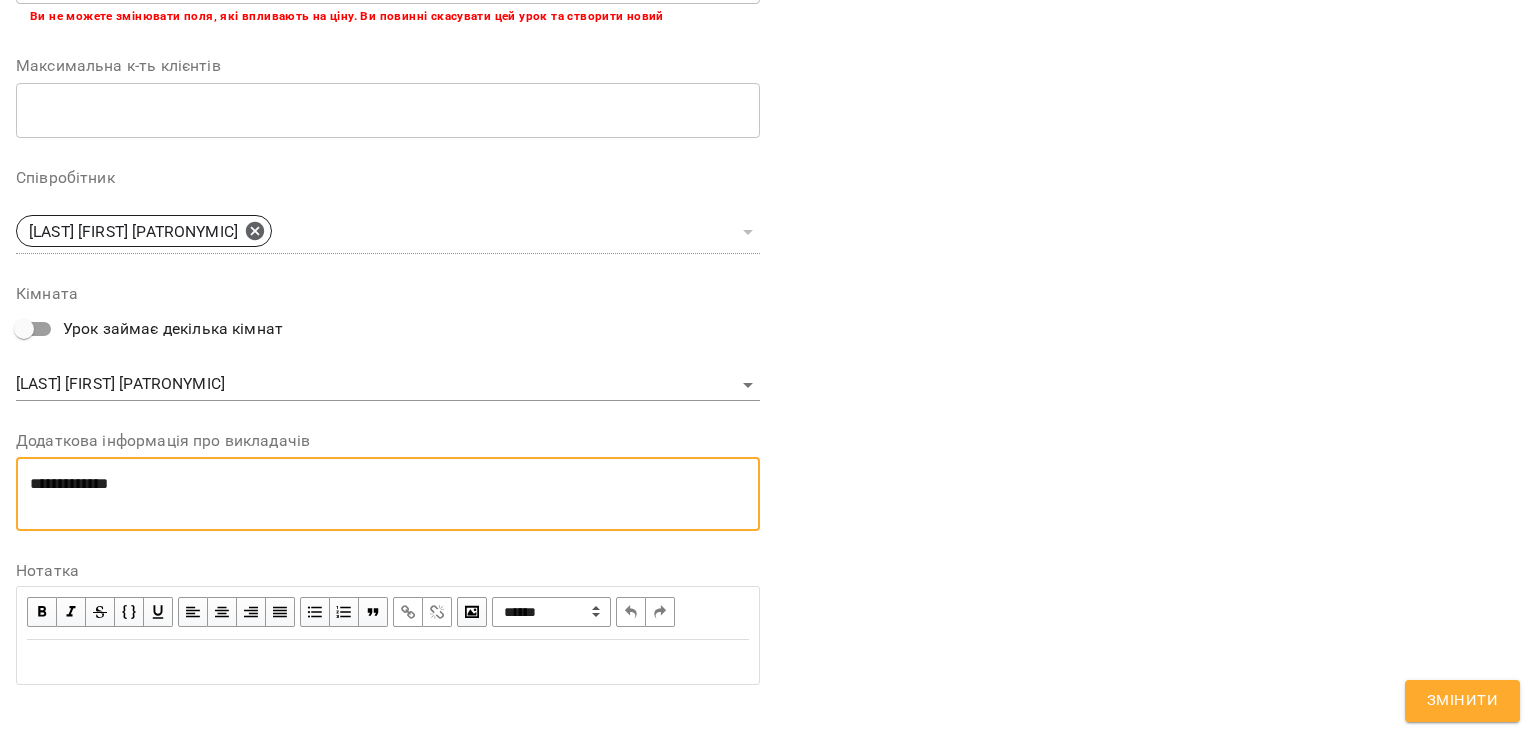 scroll, scrollTop: 0, scrollLeft: 0, axis: both 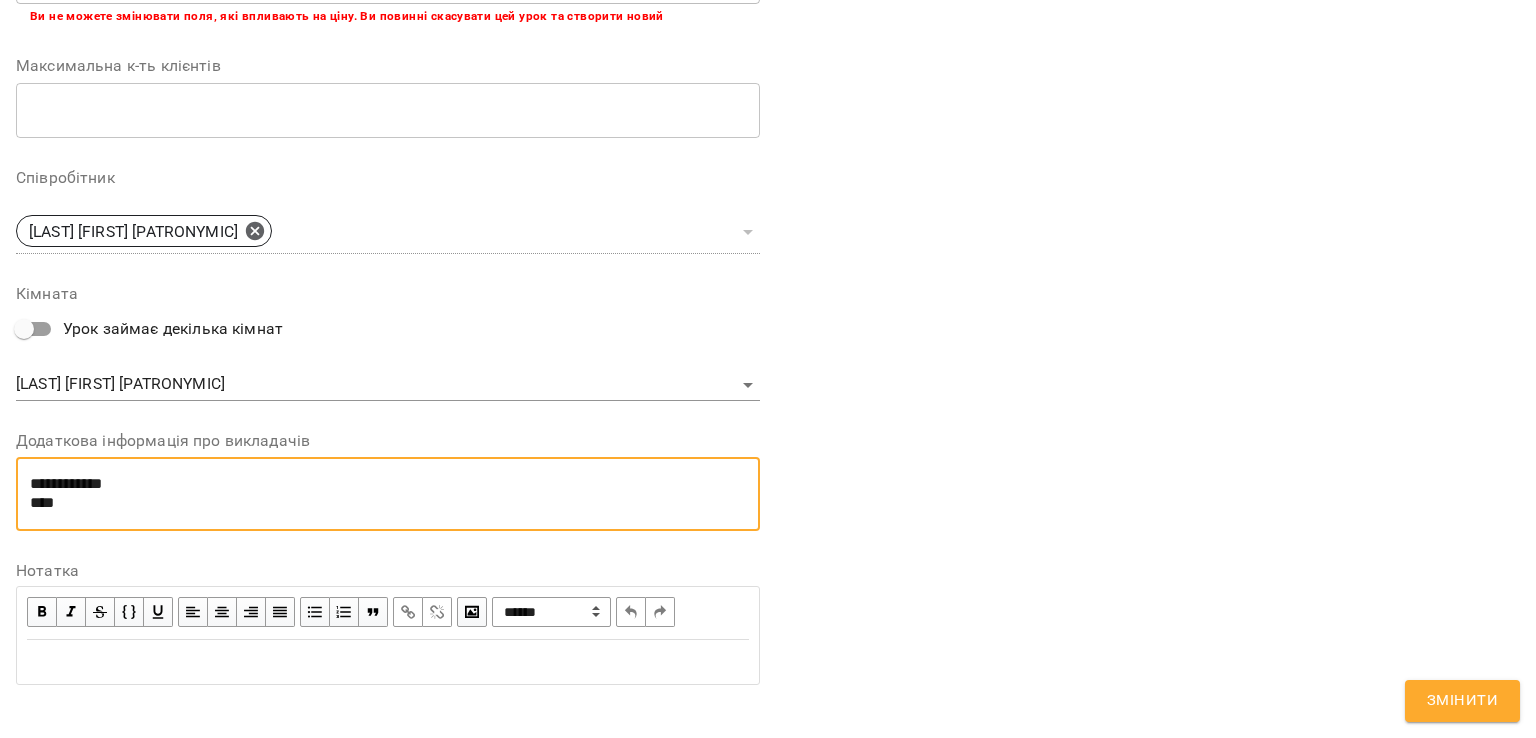 drag, startPoint x: 222, startPoint y: 493, endPoint x: 228, endPoint y: 480, distance: 14.3178215 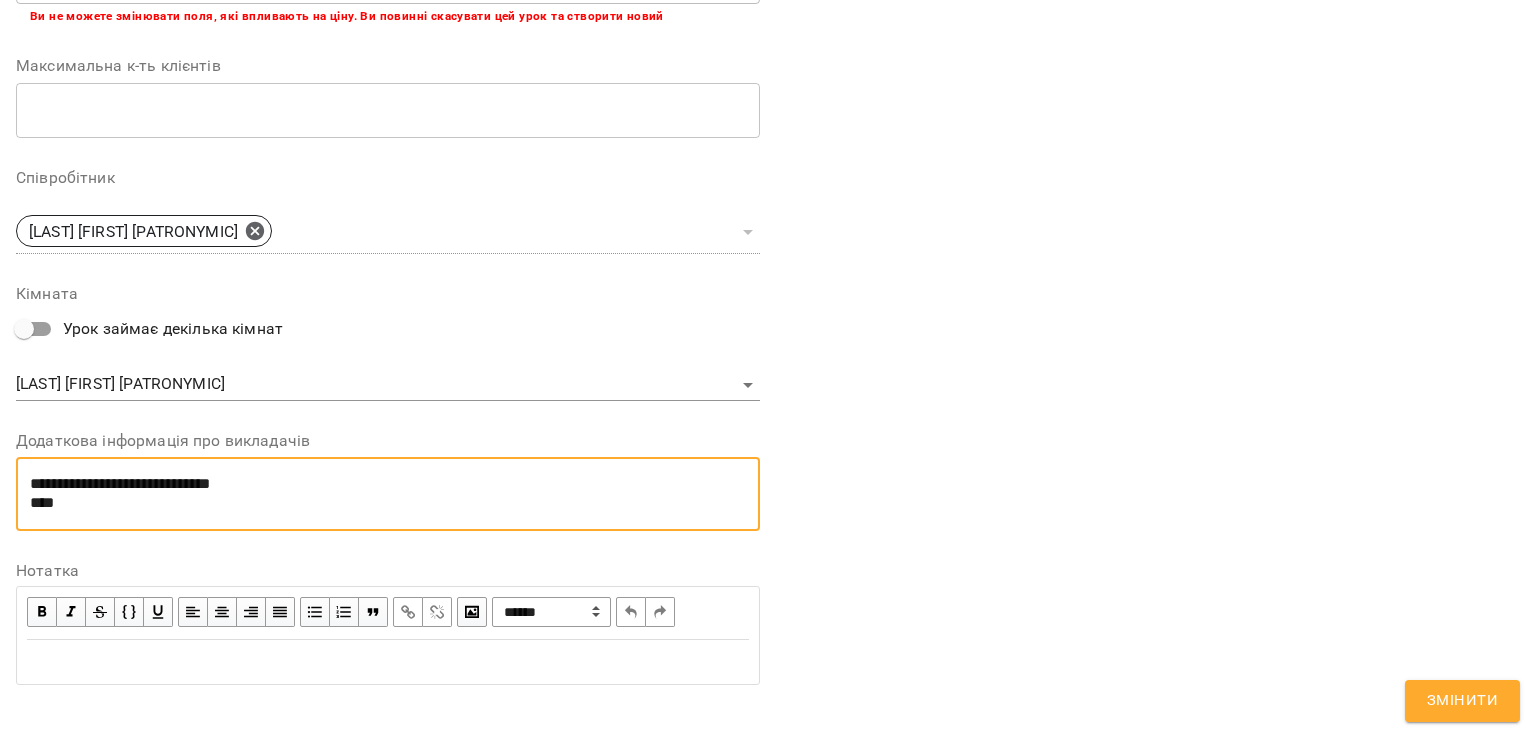 scroll, scrollTop: 0, scrollLeft: 0, axis: both 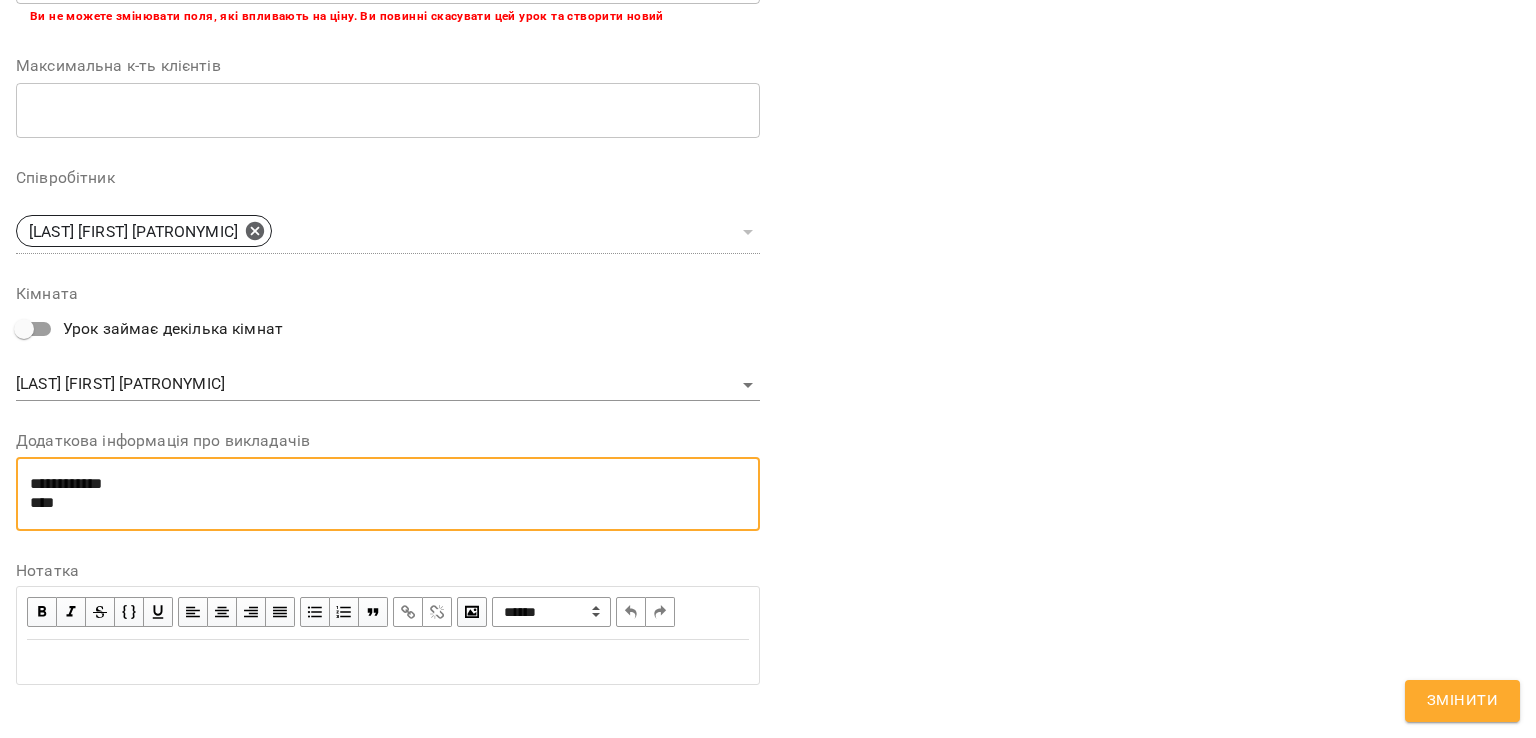 click on "**********" at bounding box center [384, 493] 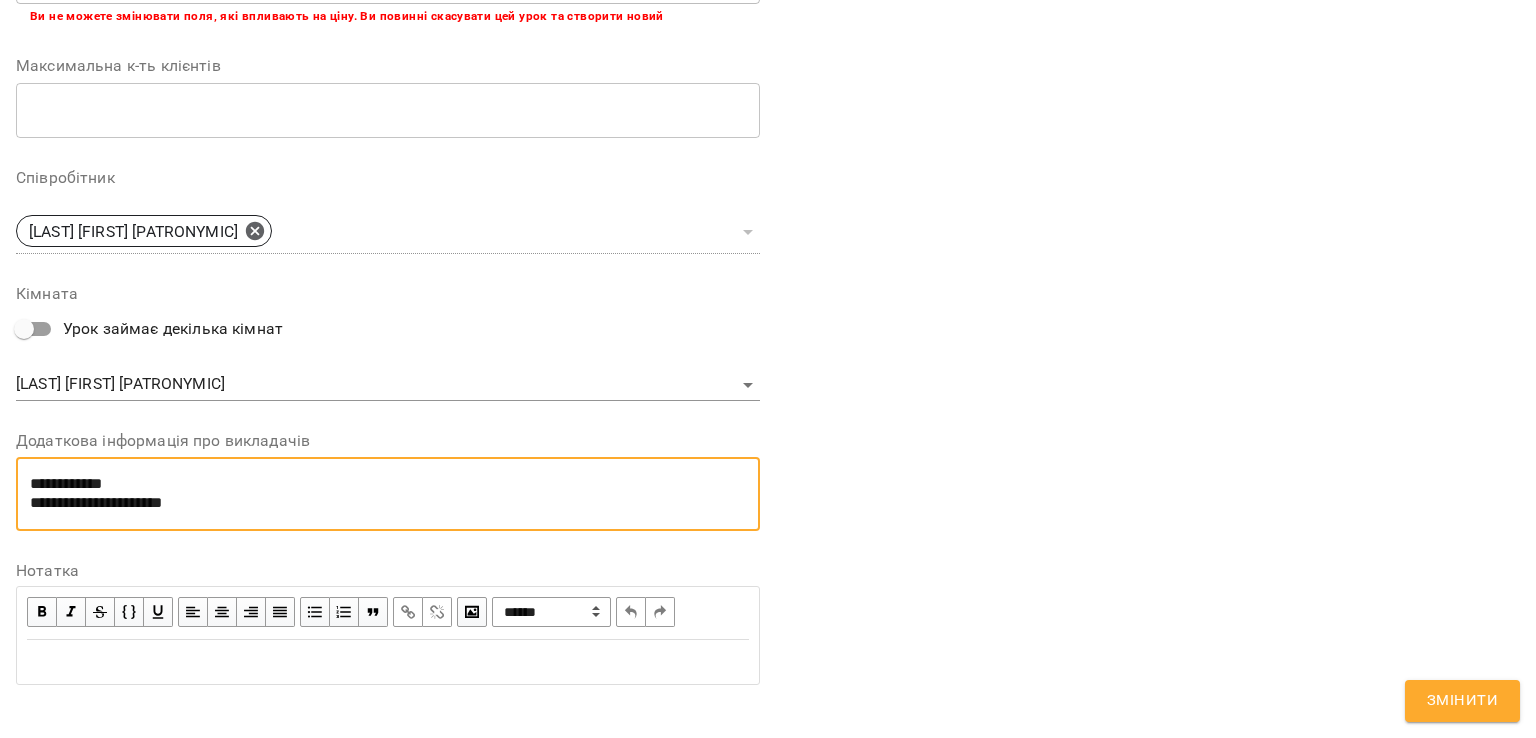 scroll, scrollTop: 0, scrollLeft: 0, axis: both 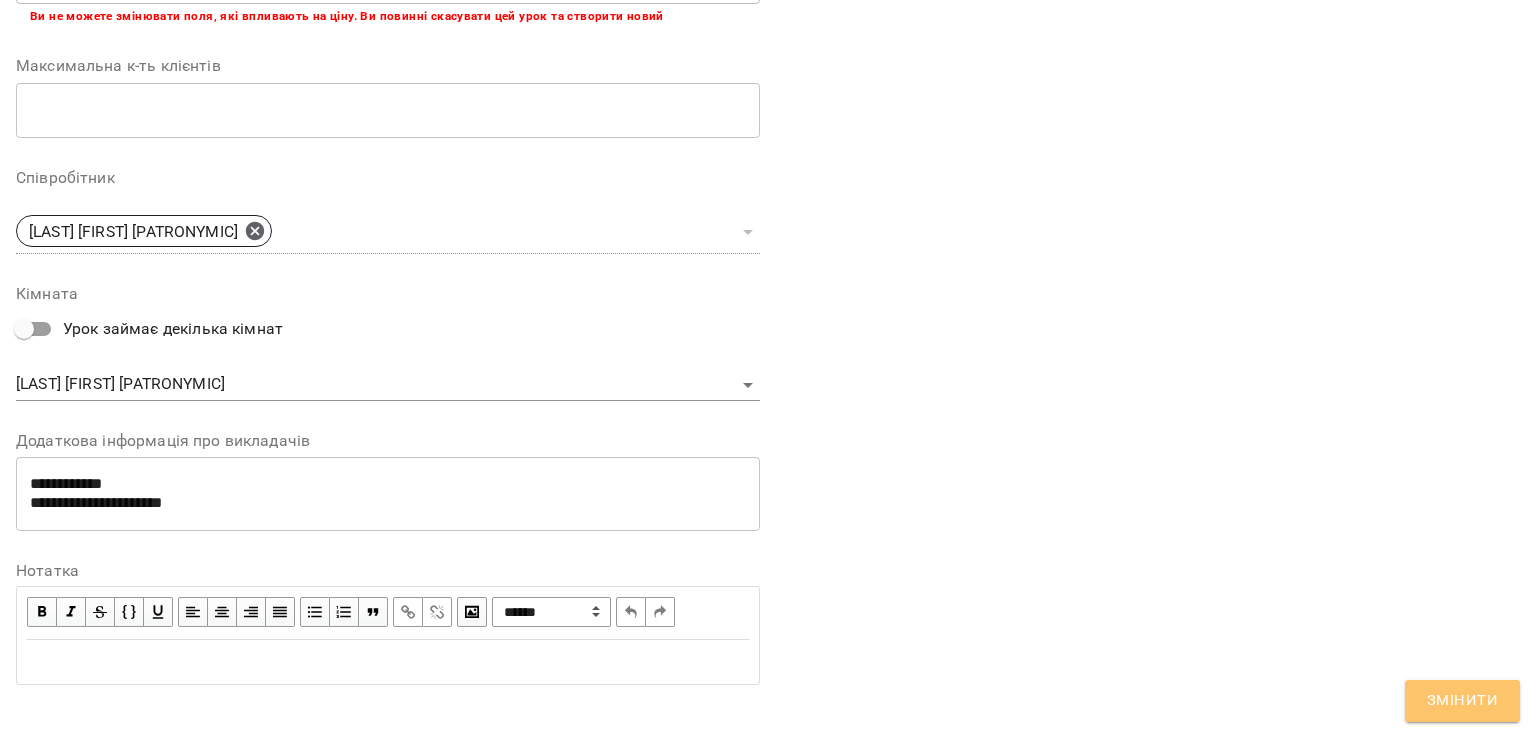 click on "Змінити" at bounding box center [1462, 701] 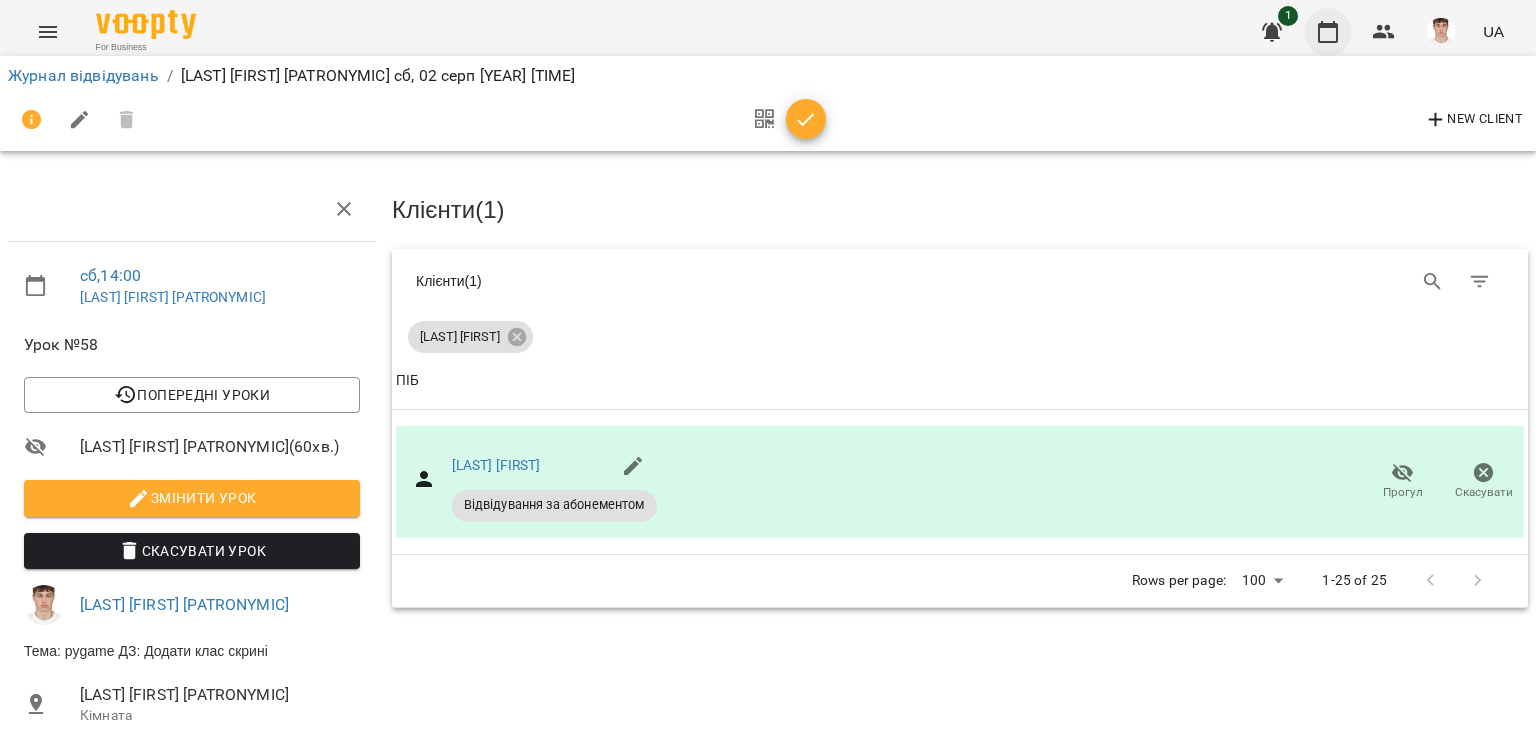 click at bounding box center (1328, 32) 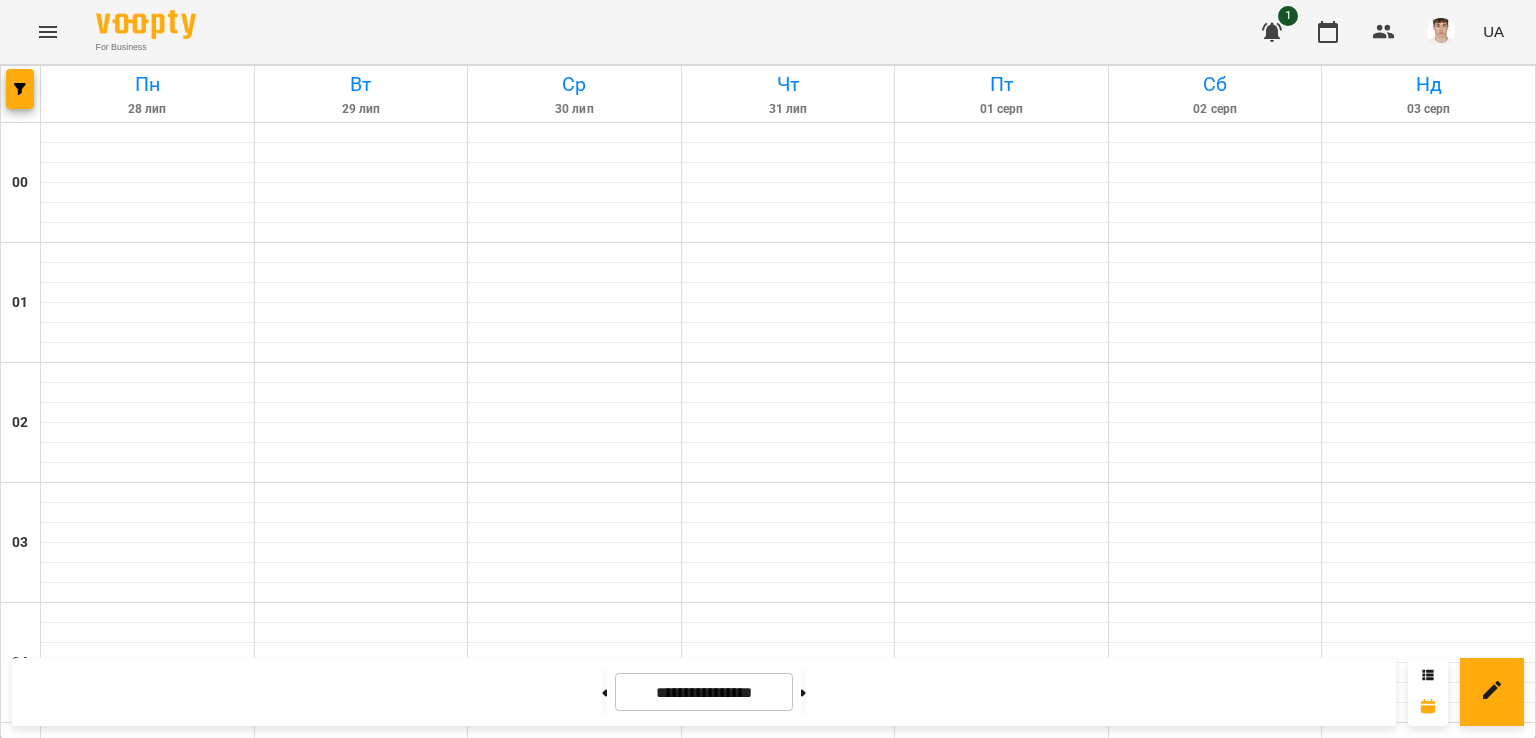 scroll, scrollTop: 1700, scrollLeft: 0, axis: vertical 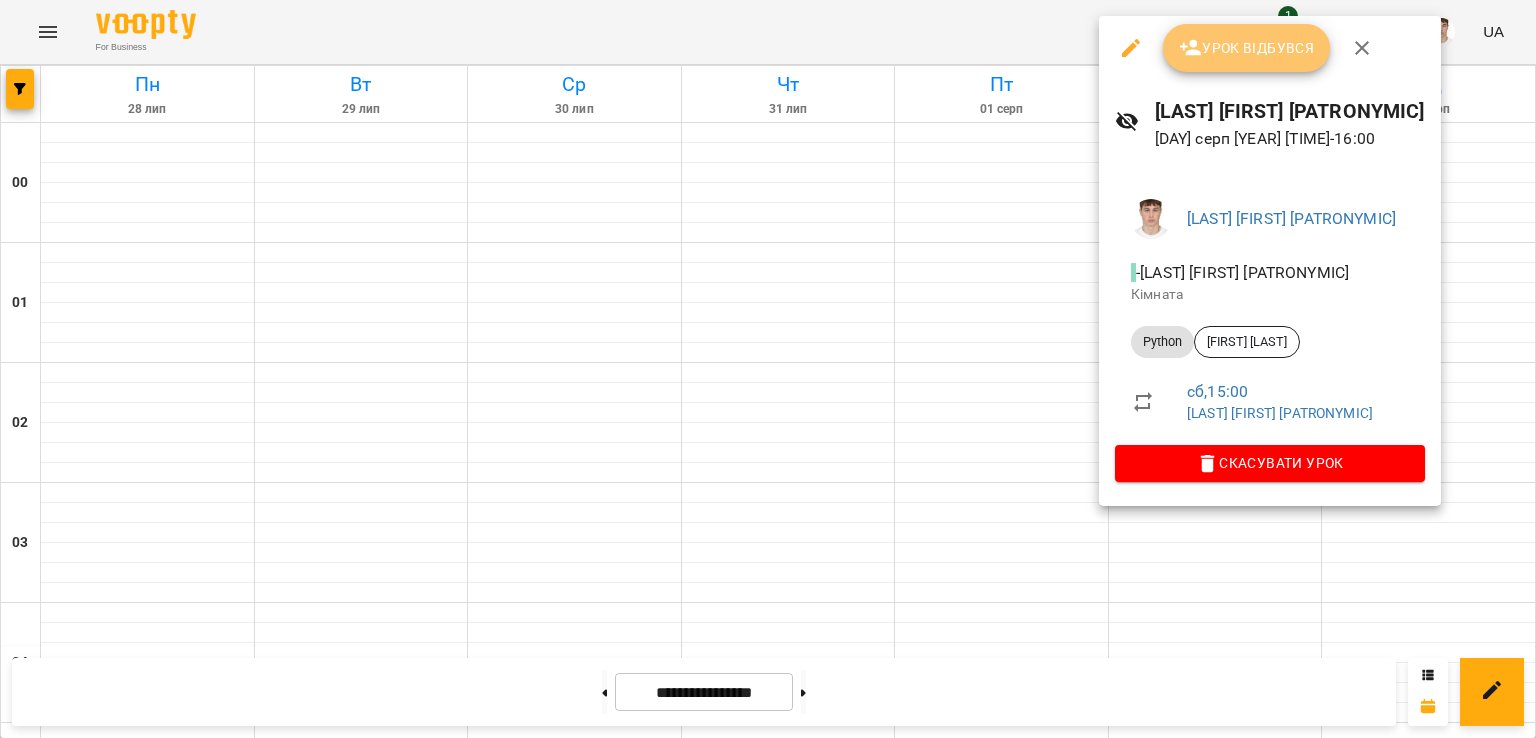 click on "Урок відбувся" at bounding box center [1247, 48] 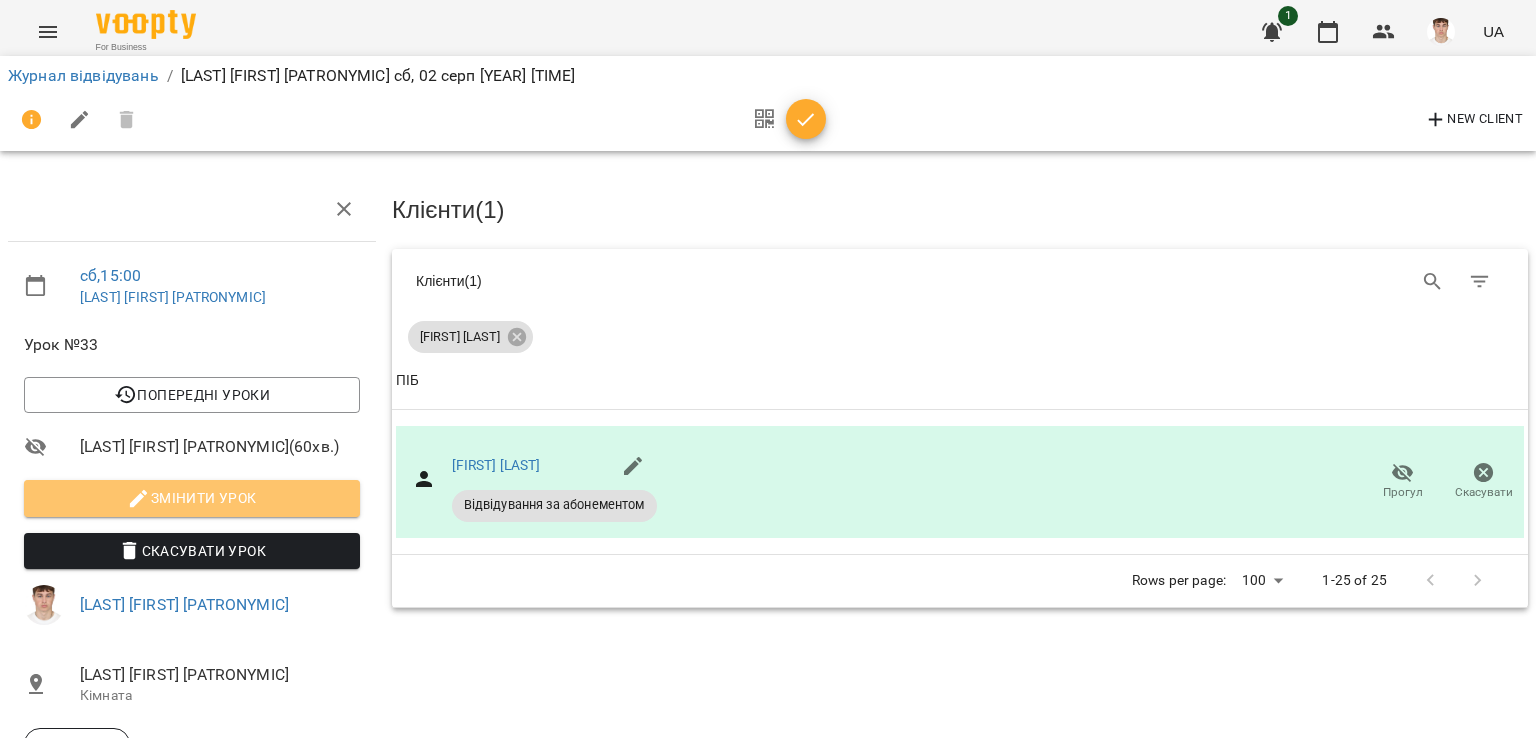 click on "Змінити урок" at bounding box center [192, 498] 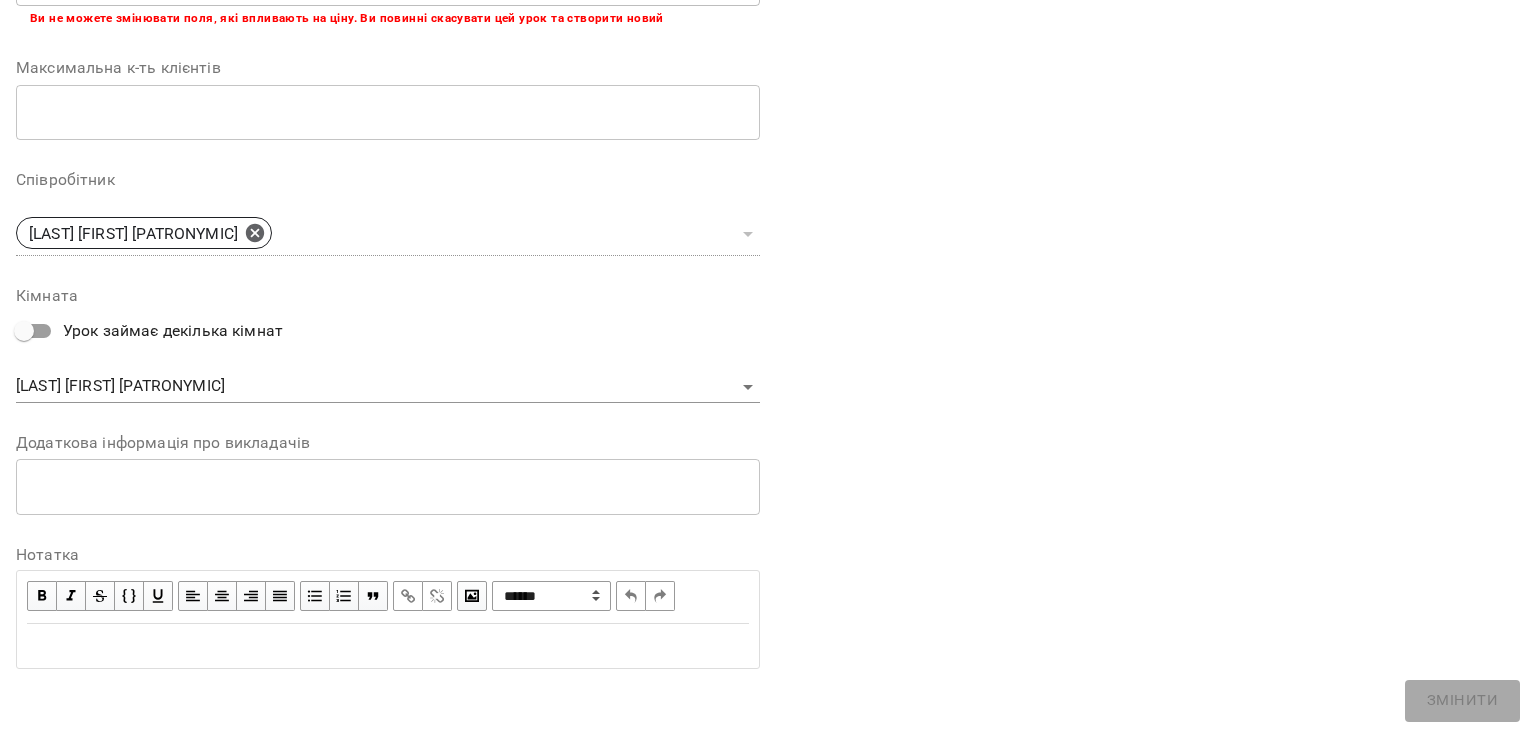 scroll, scrollTop: 488, scrollLeft: 0, axis: vertical 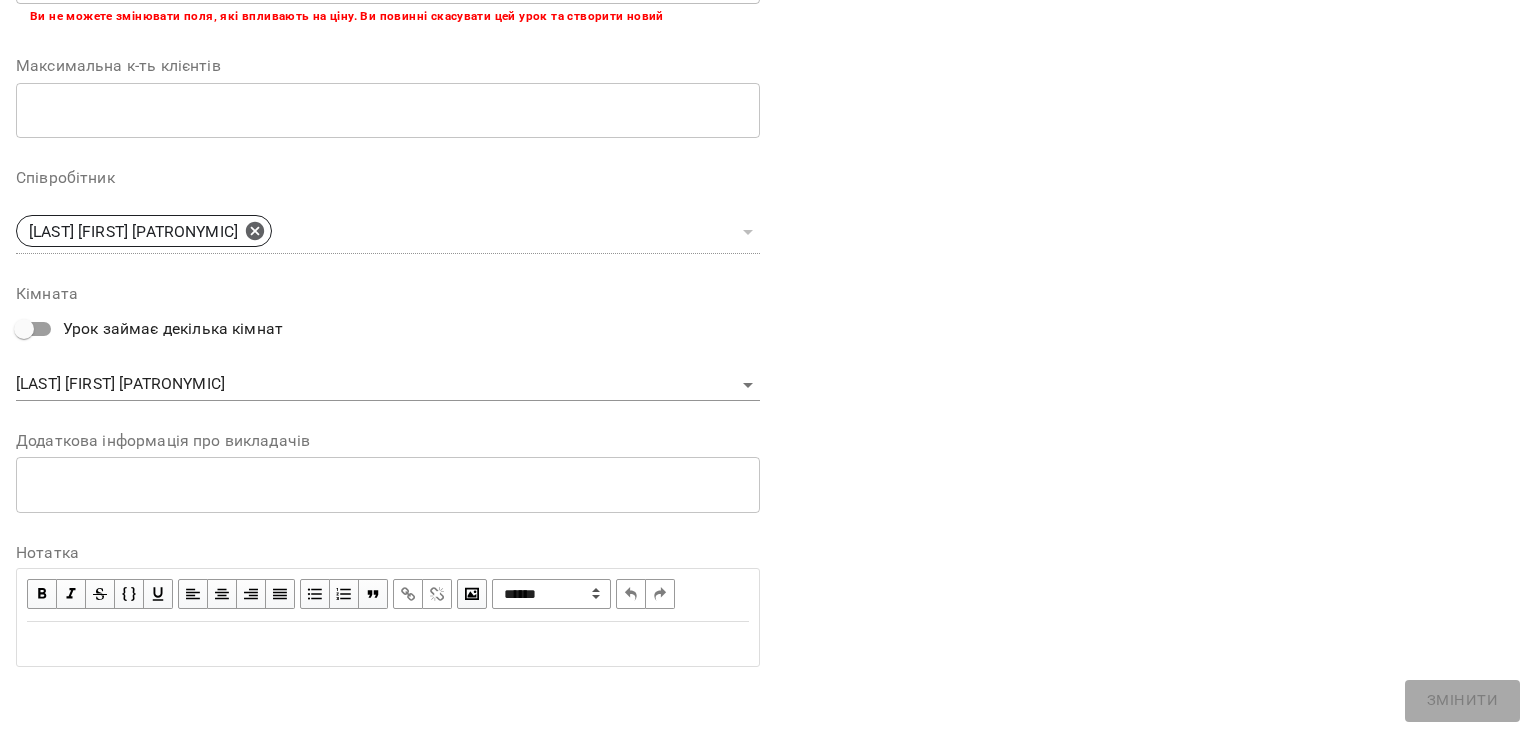 click on "**********" at bounding box center (388, 137) 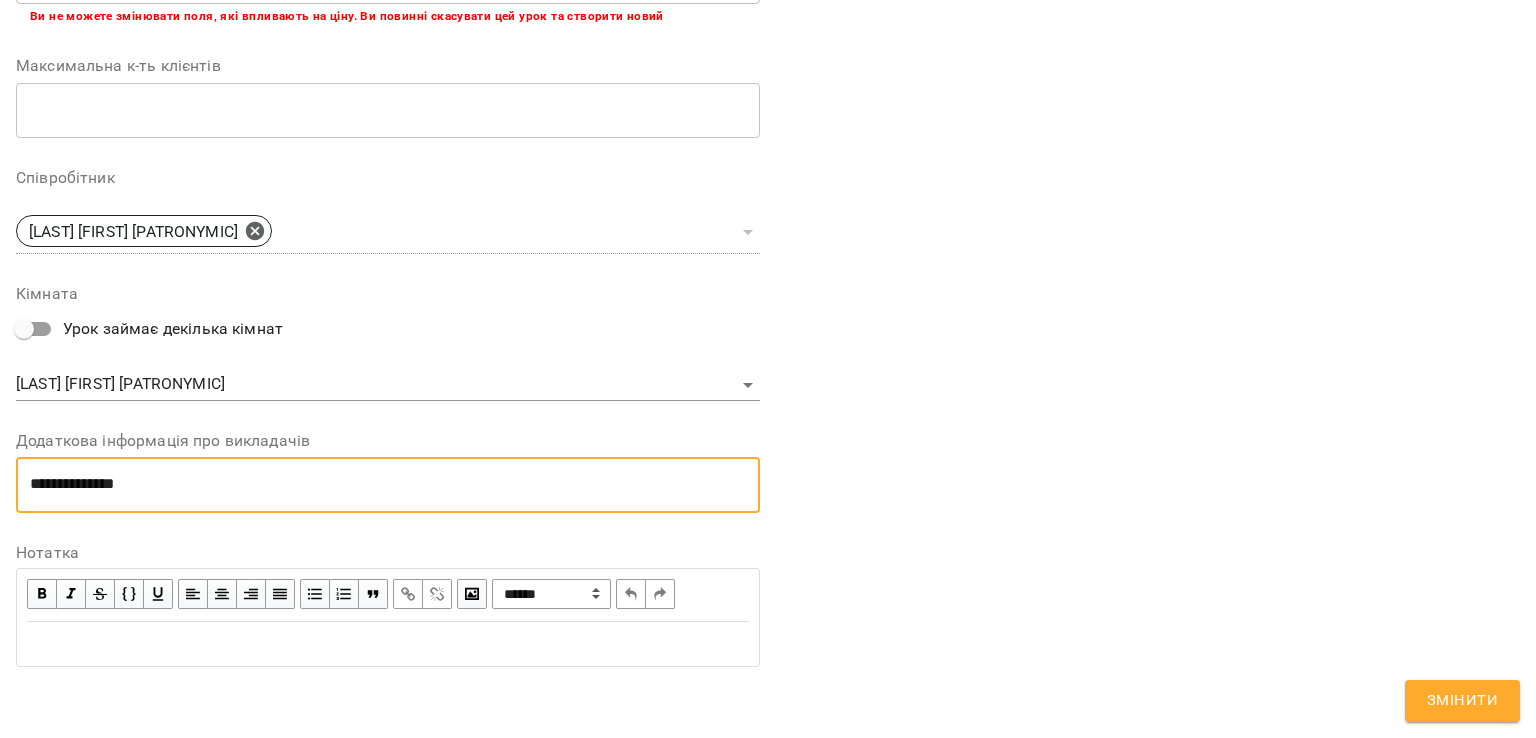 scroll, scrollTop: 0, scrollLeft: 0, axis: both 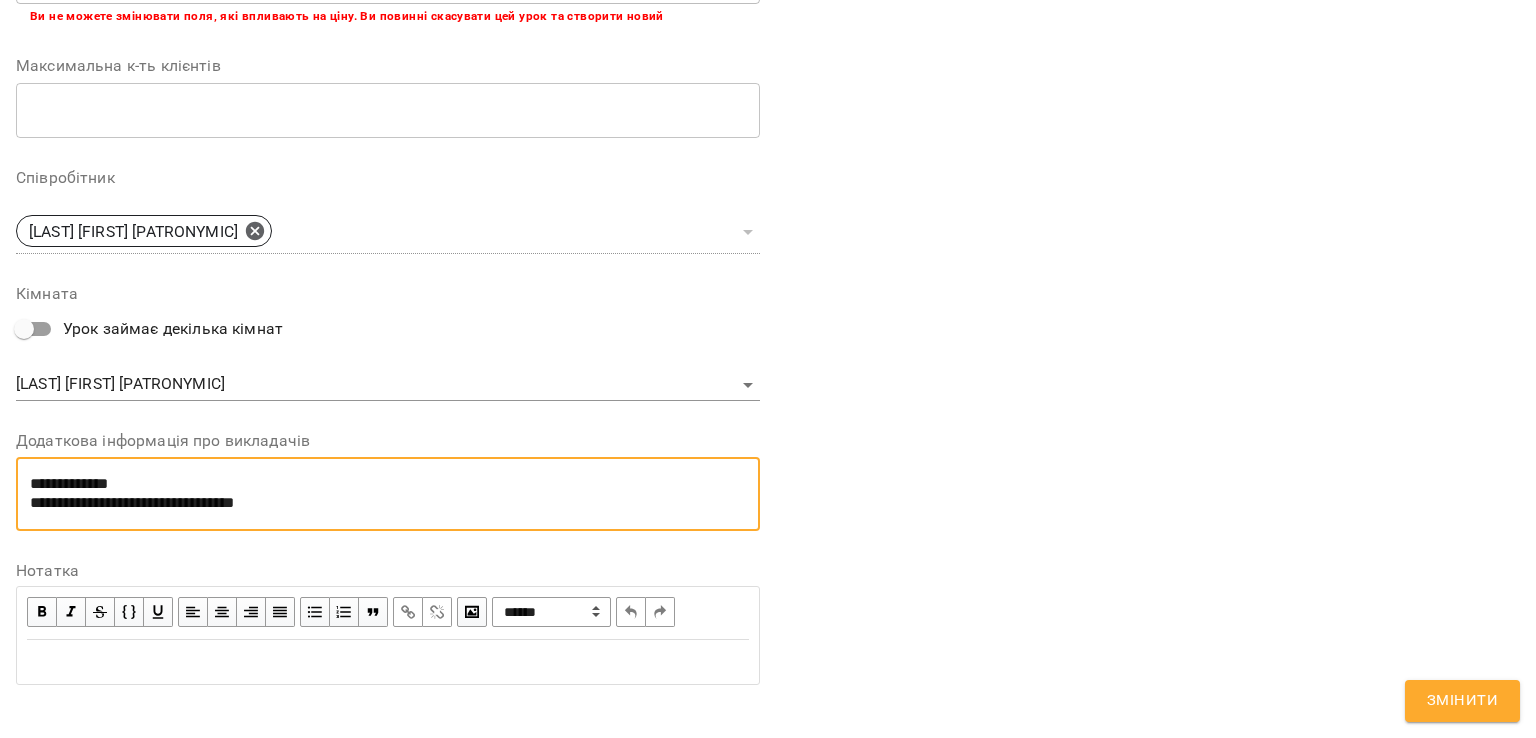drag, startPoint x: 344, startPoint y: 498, endPoint x: 127, endPoint y: 487, distance: 217.27863 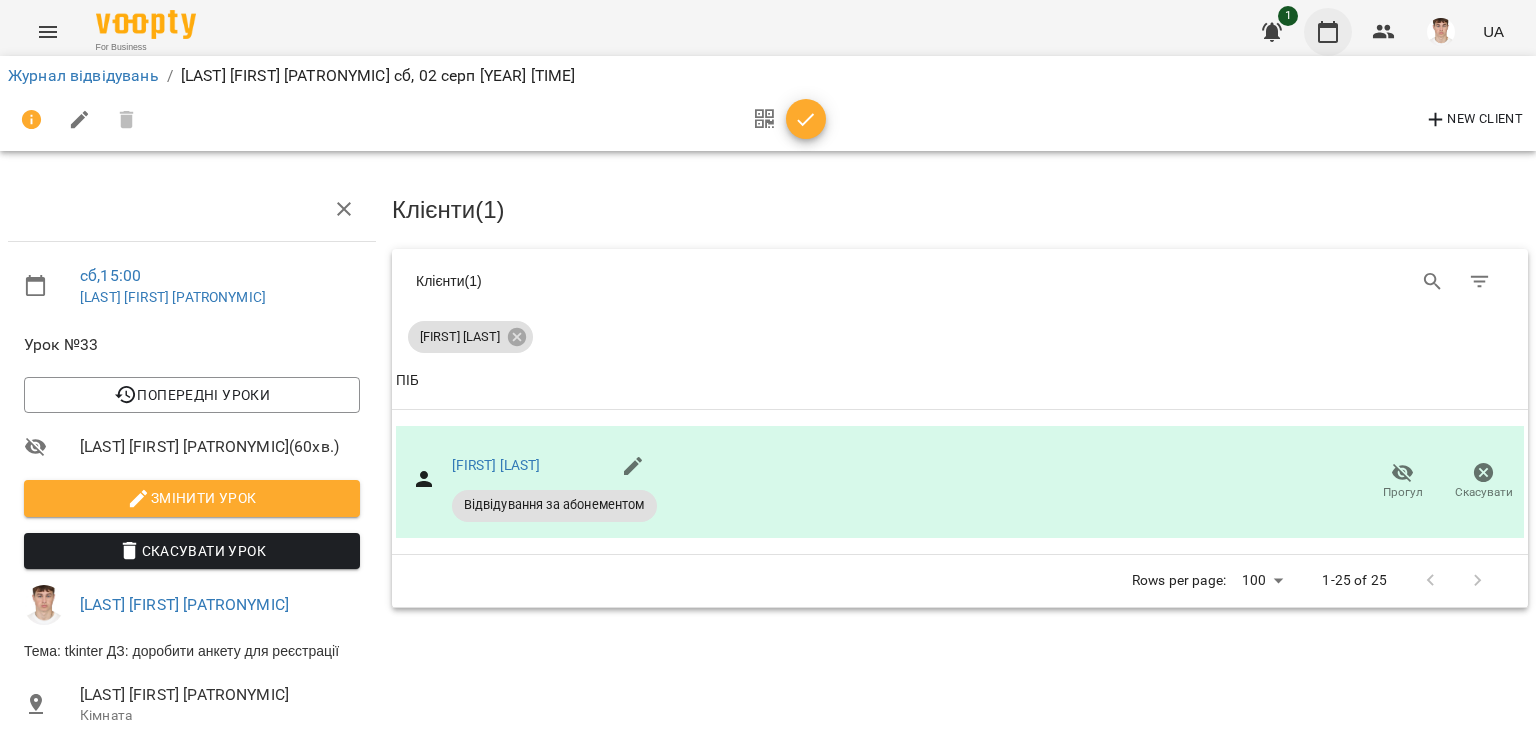 click 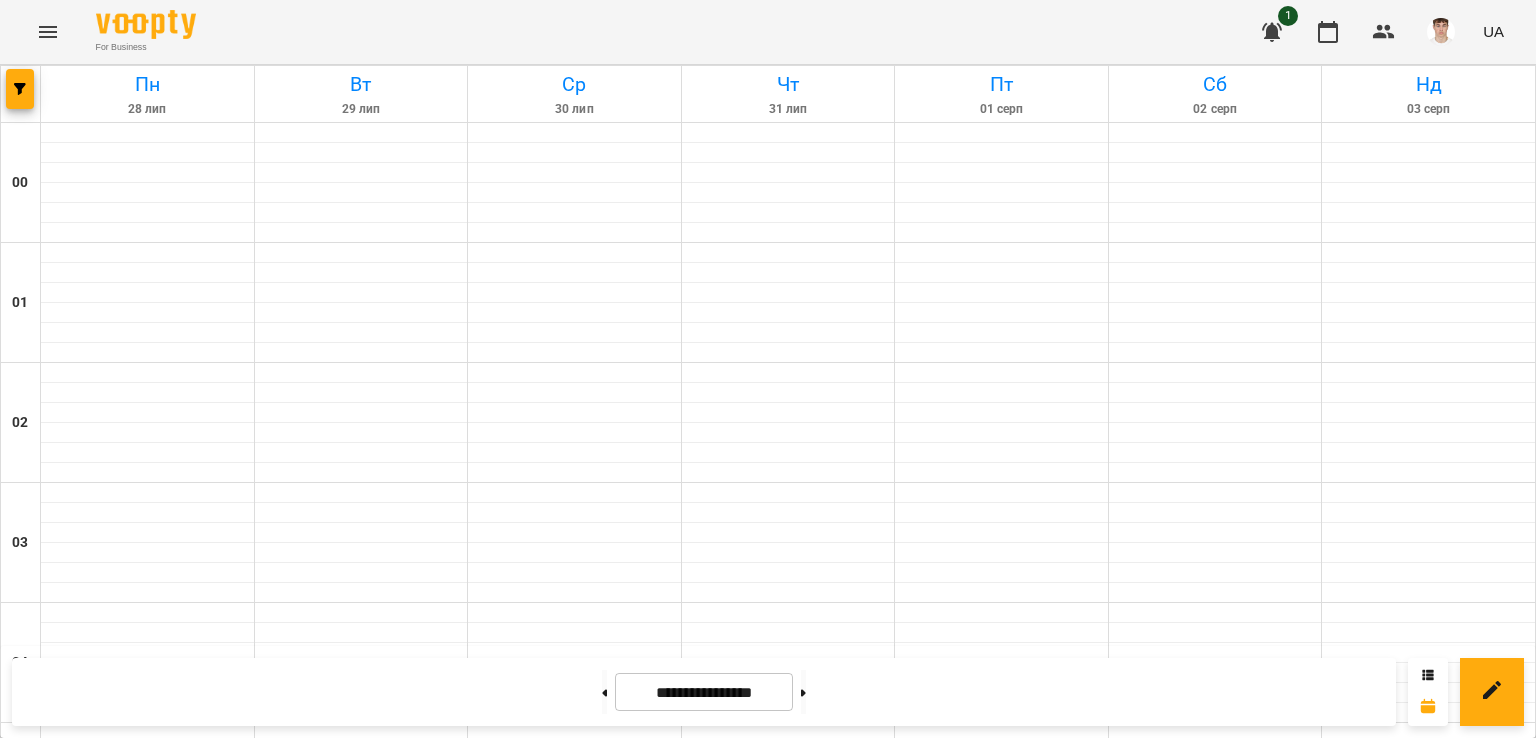 scroll, scrollTop: 1600, scrollLeft: 0, axis: vertical 